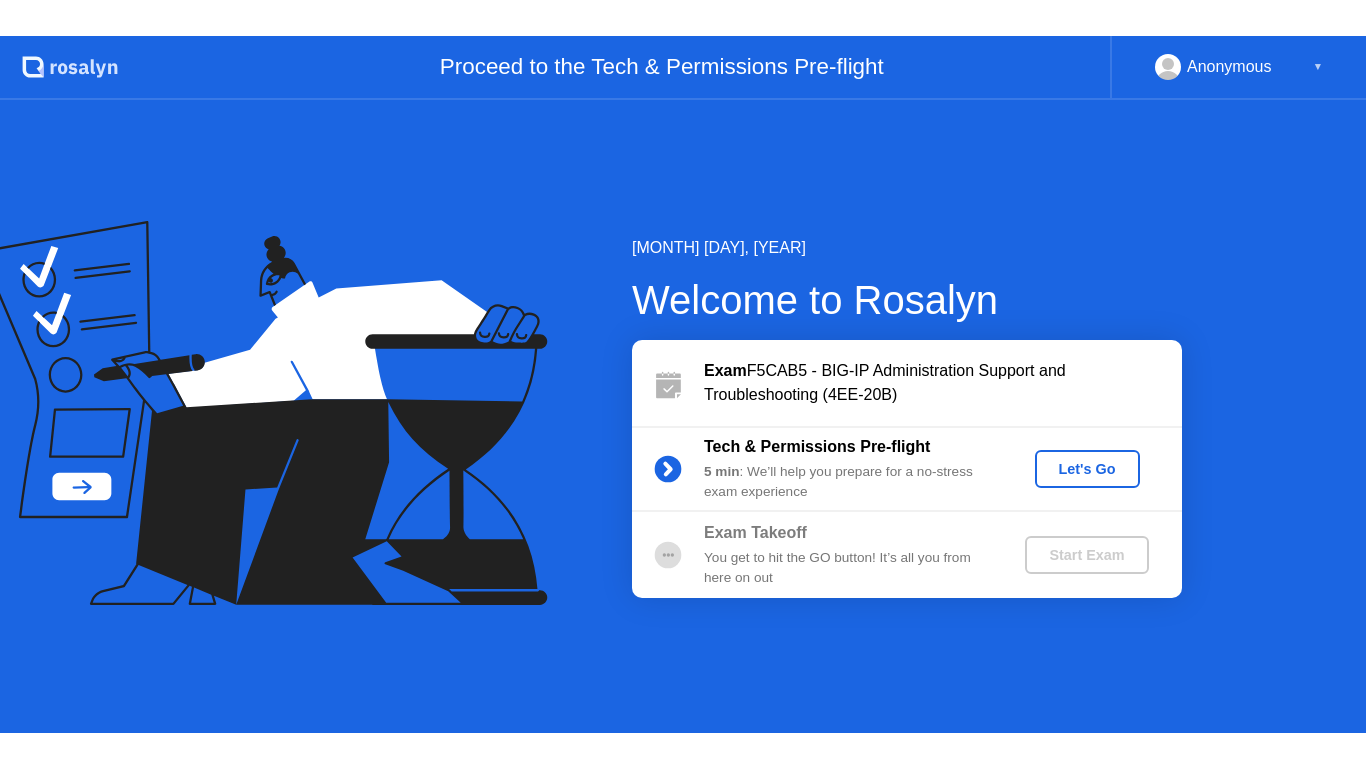 scroll, scrollTop: 0, scrollLeft: 0, axis: both 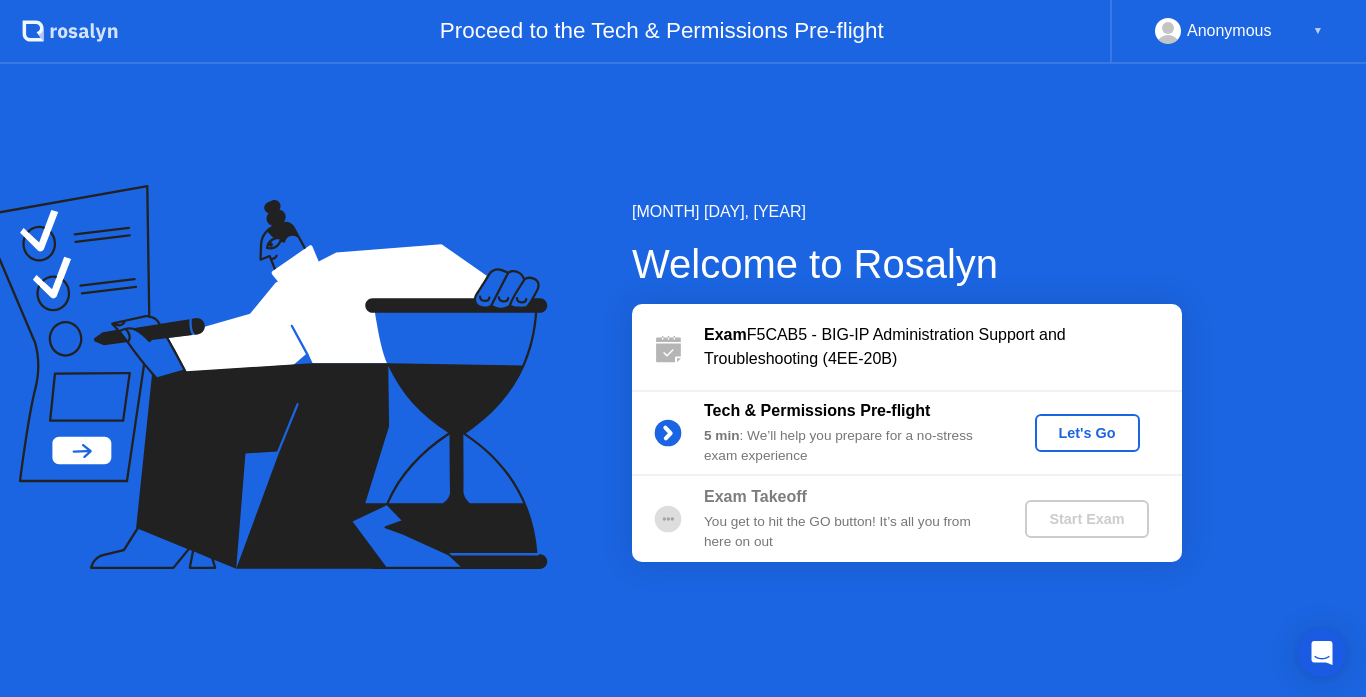 click on "Let's Go" 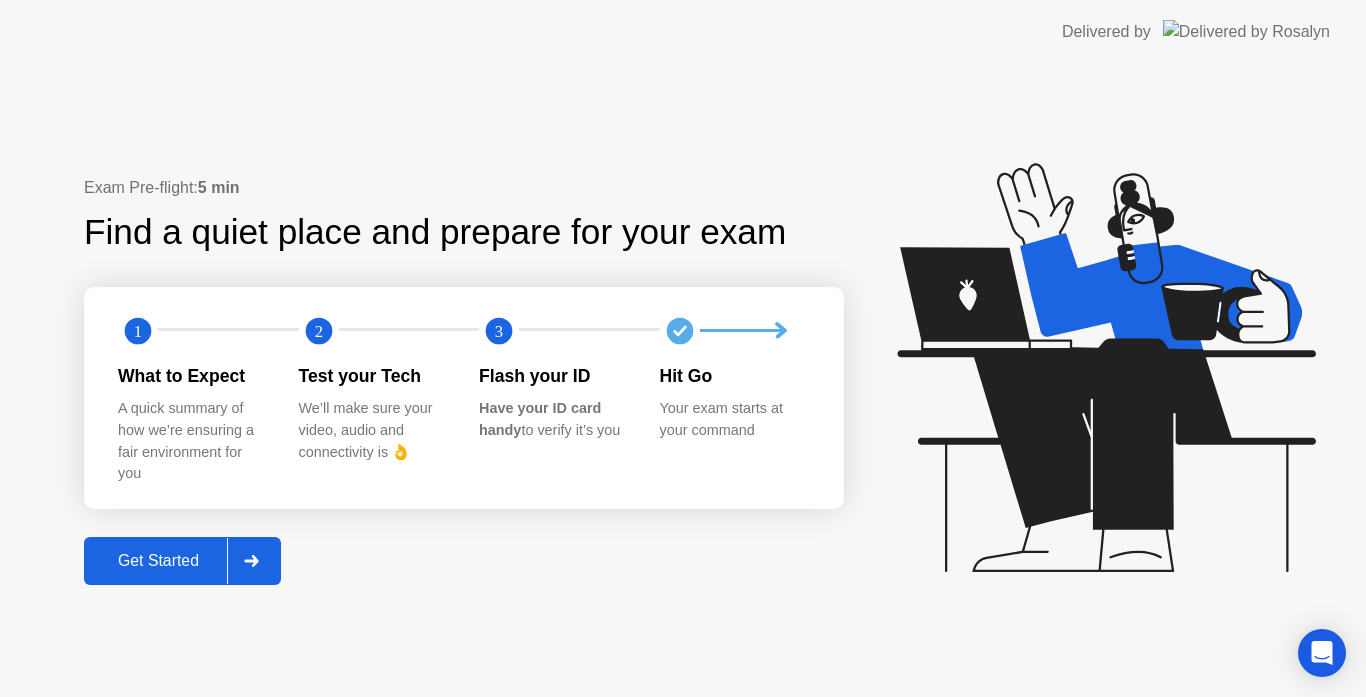 click on "Get Started" 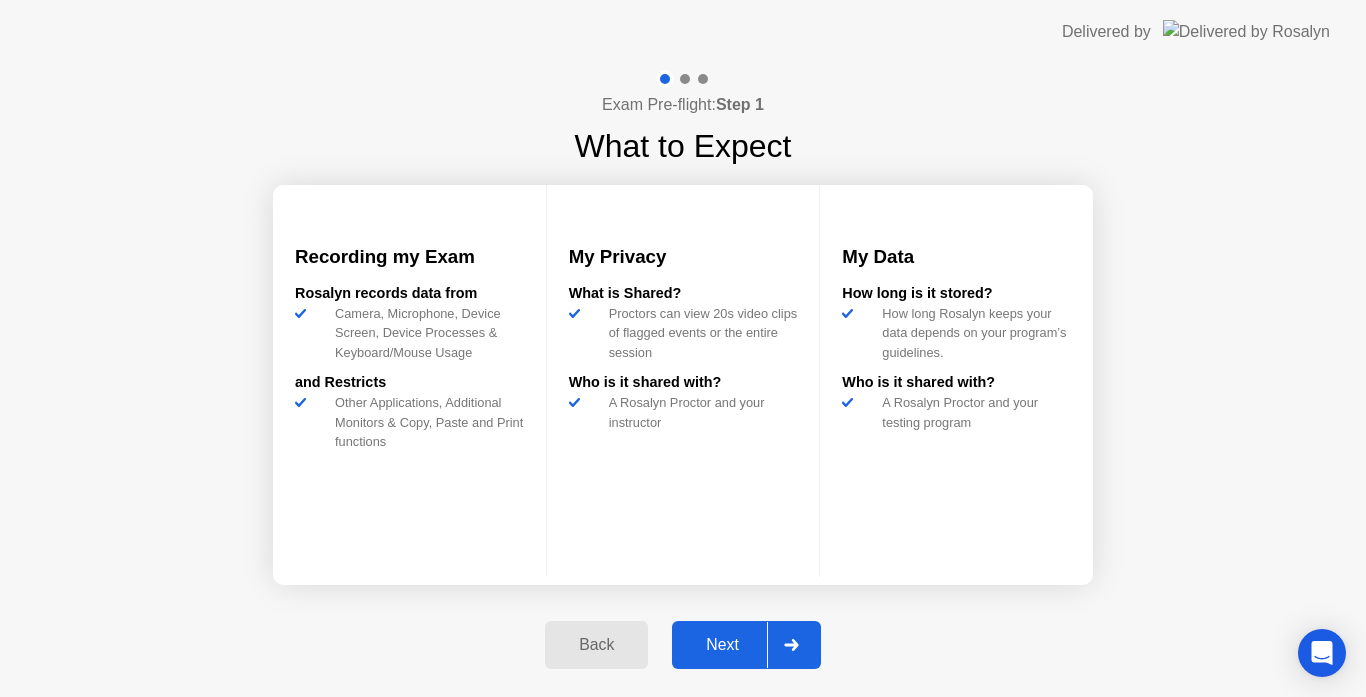 click on "Next" 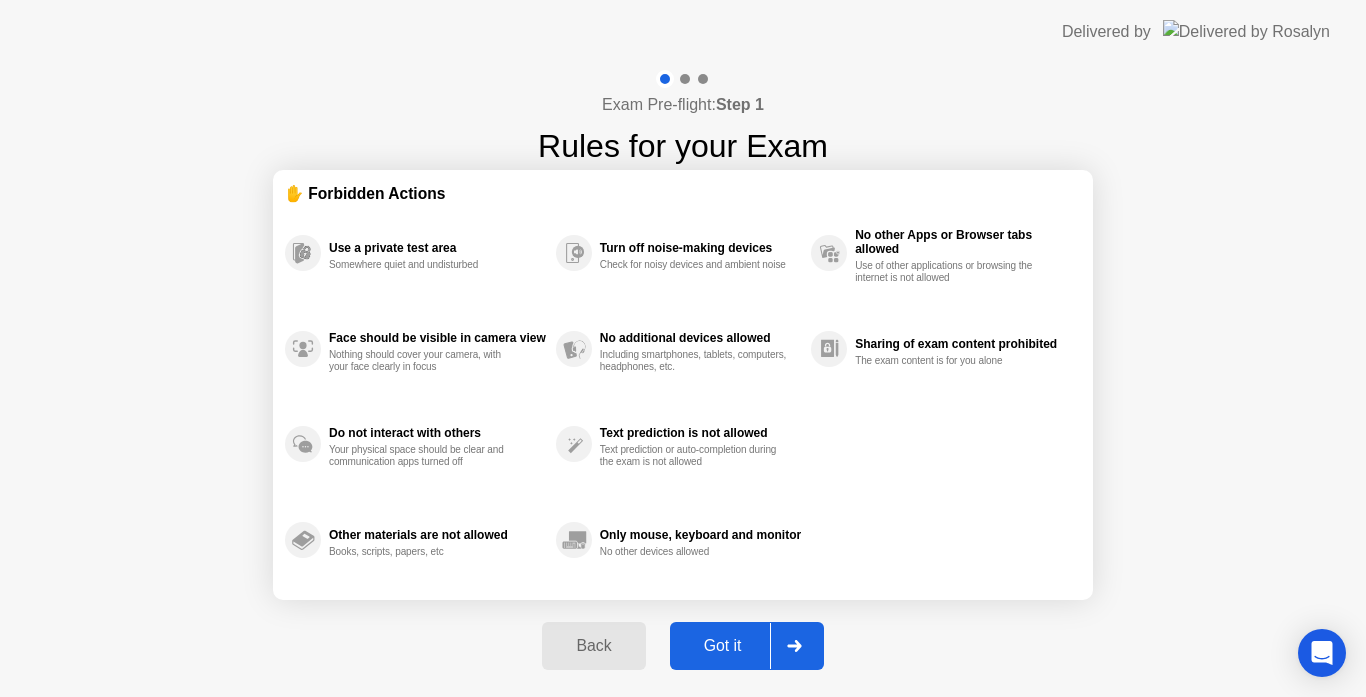 click on "Got it" 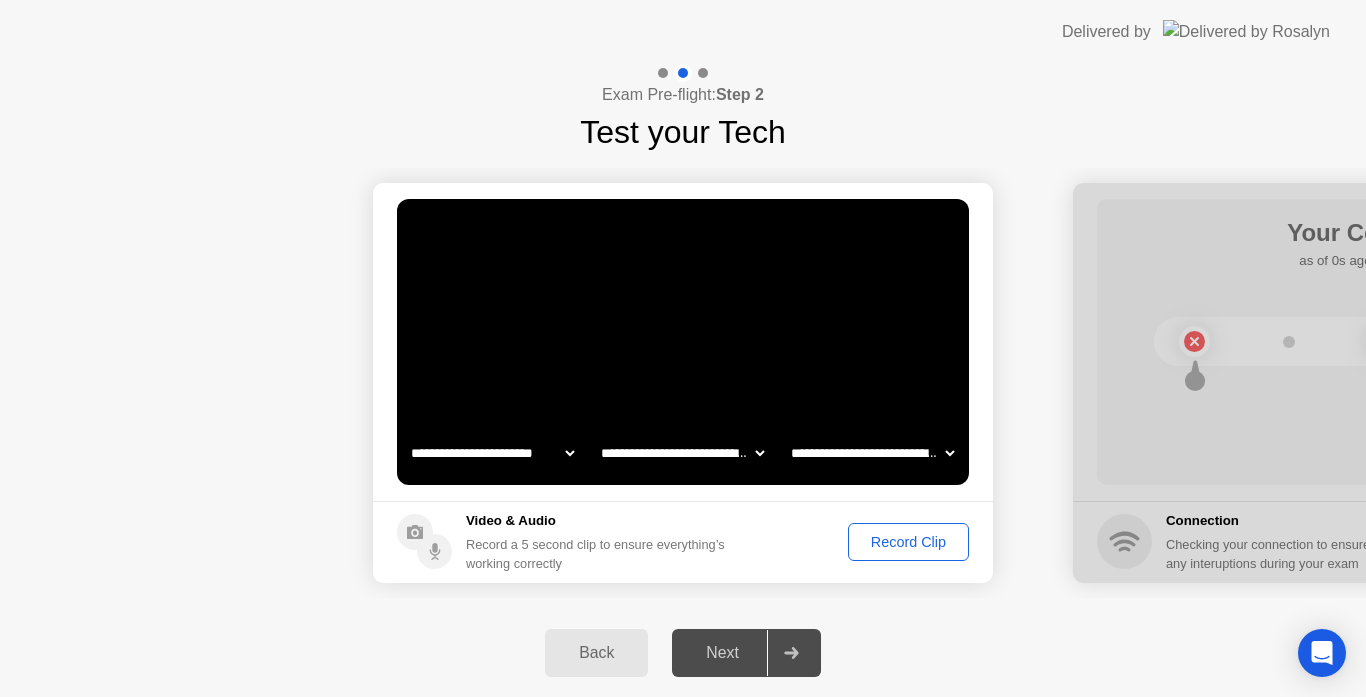 click on "Record Clip" 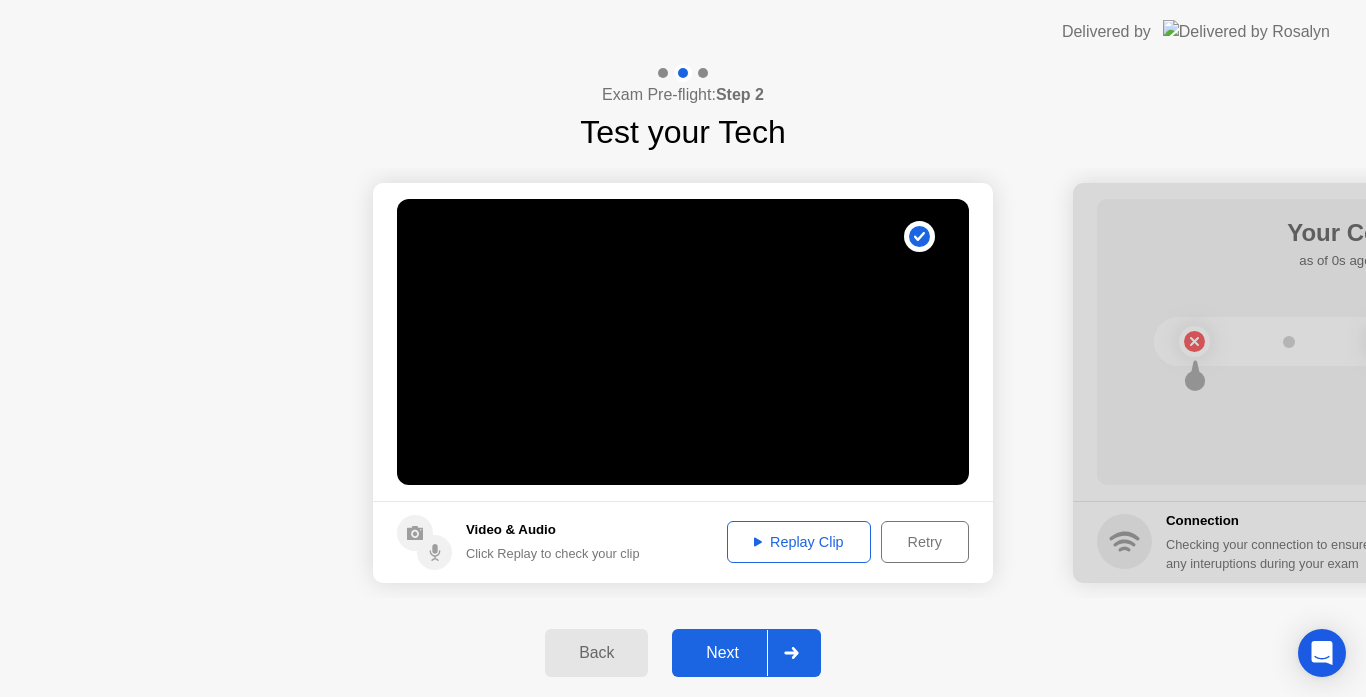 click on "Replay Clip" 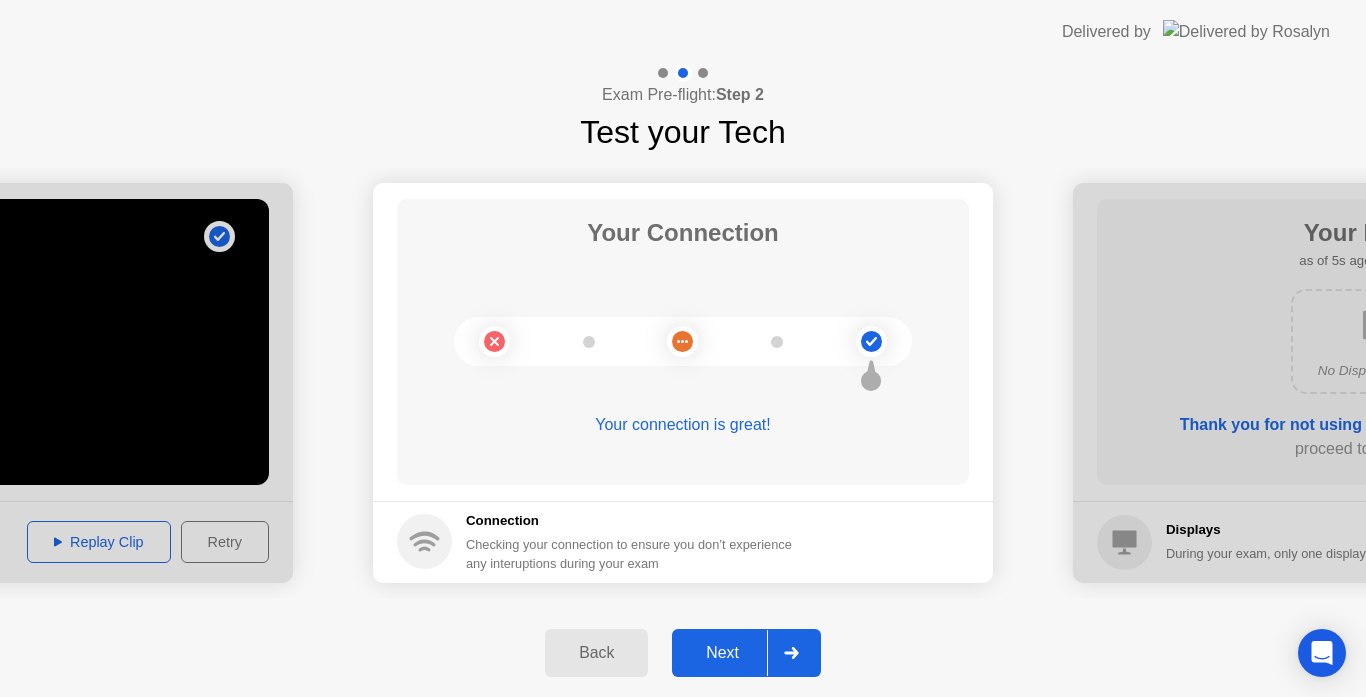 click on "Next" 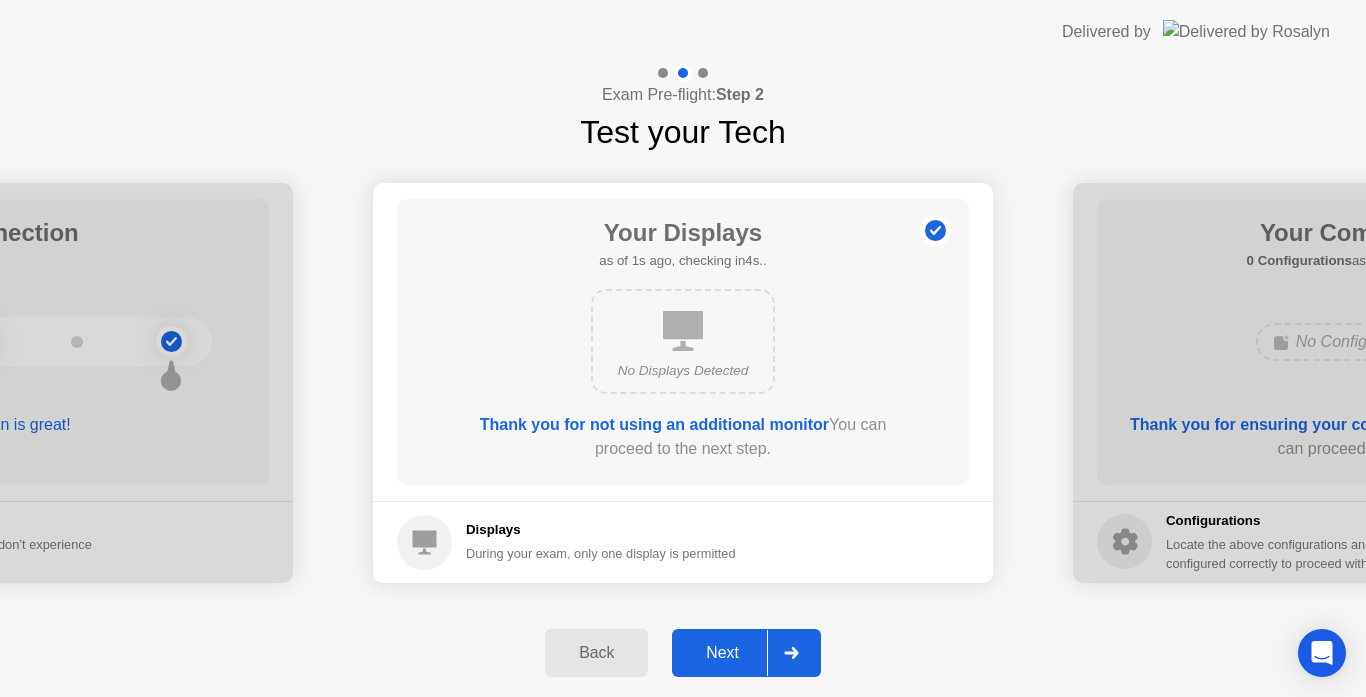 click on "Next" 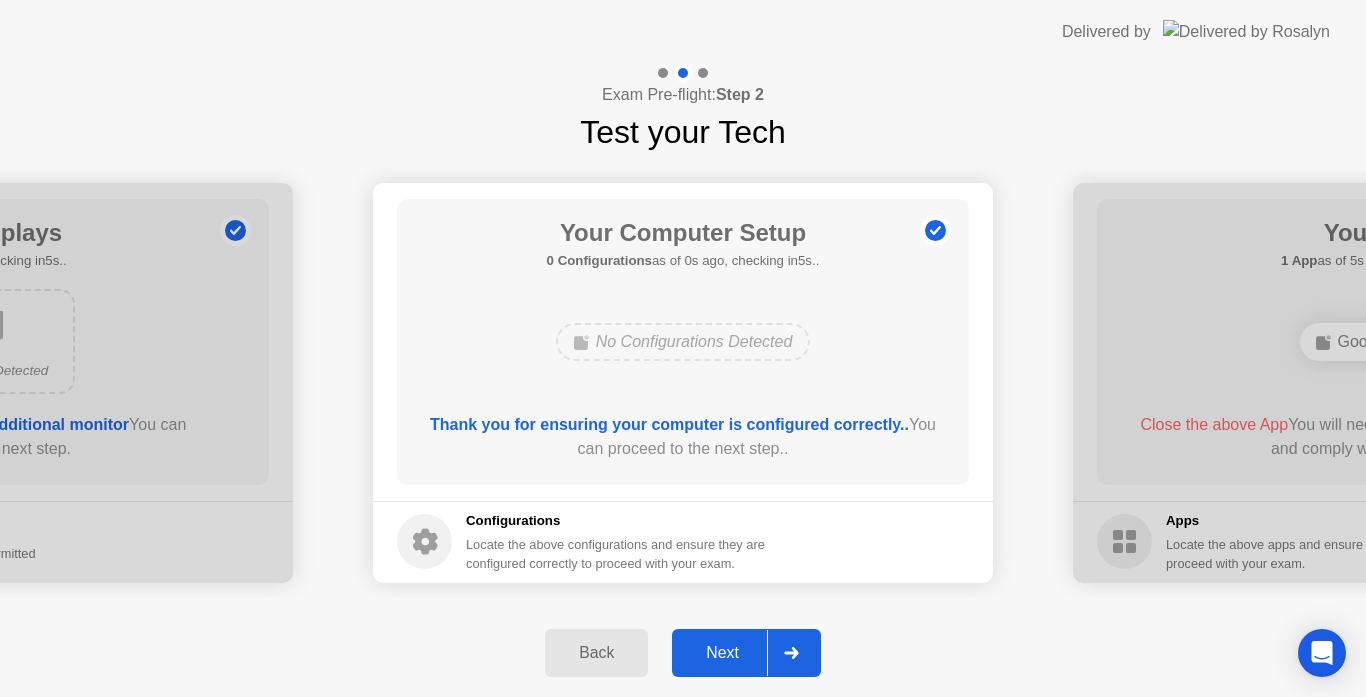click on "Next" 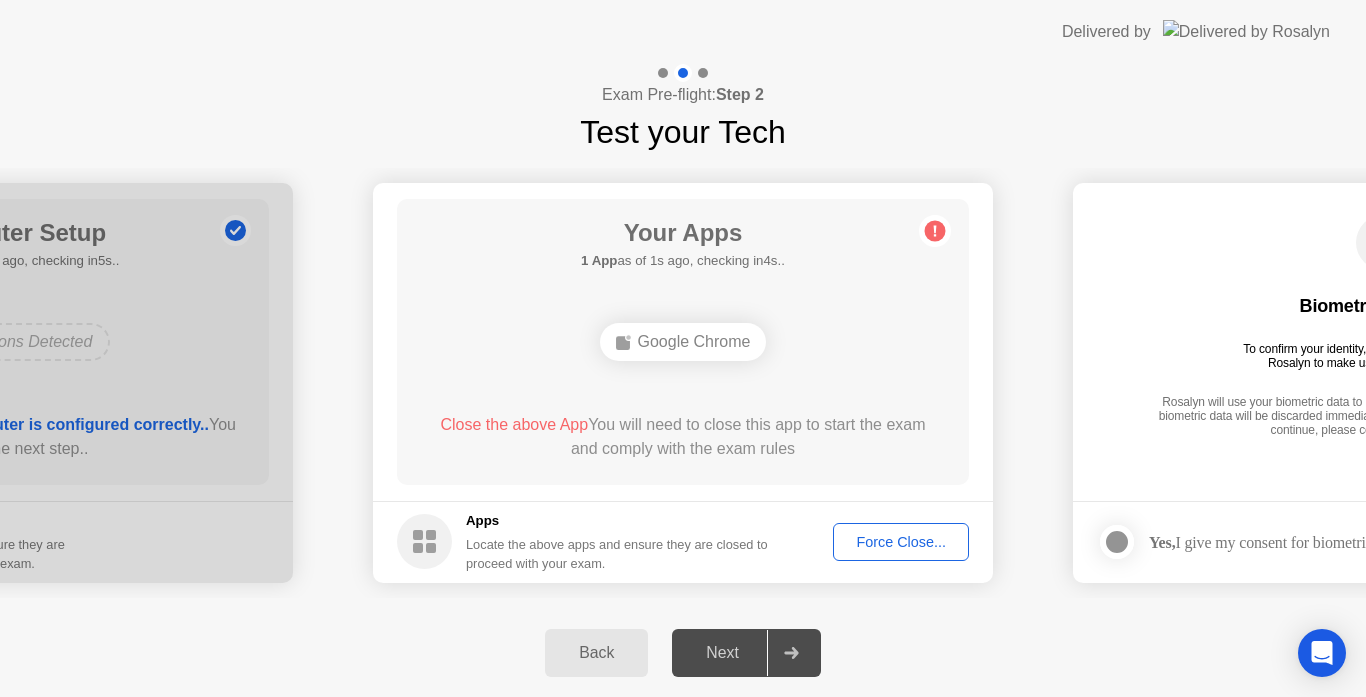 click on "Force Close..." 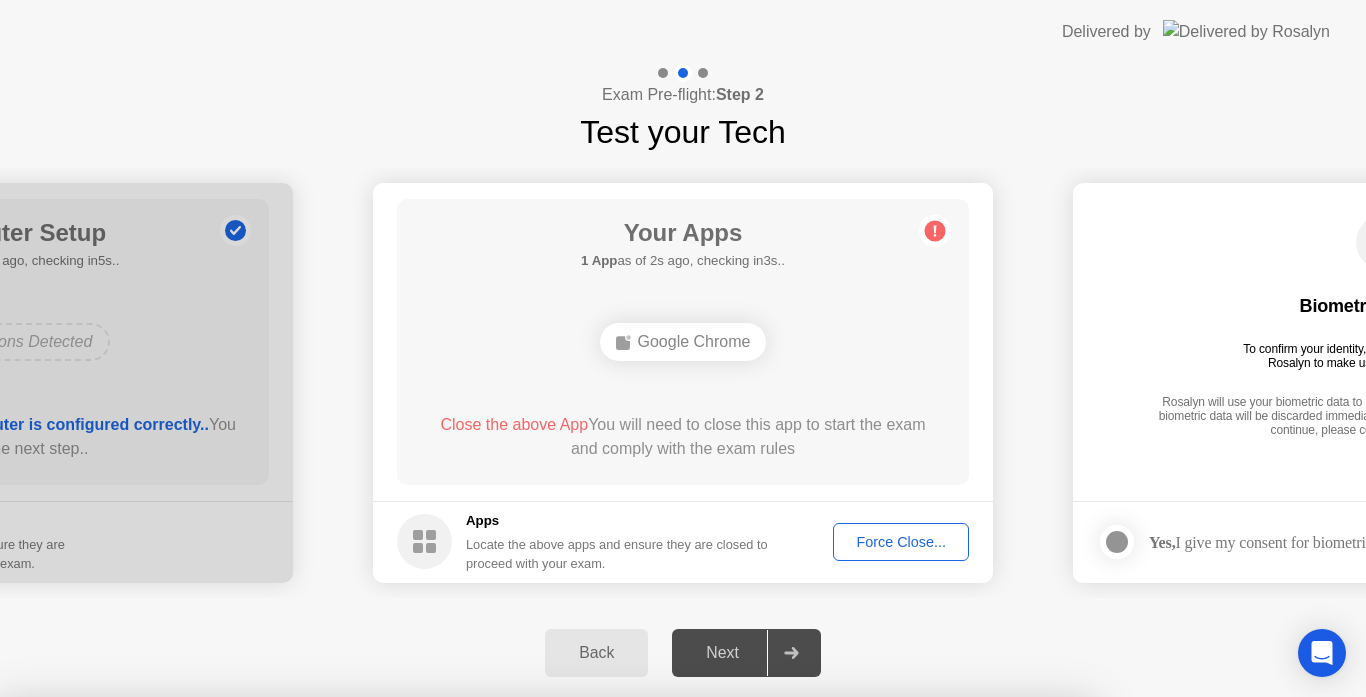 click on "Confirm" at bounding box center (613, 973) 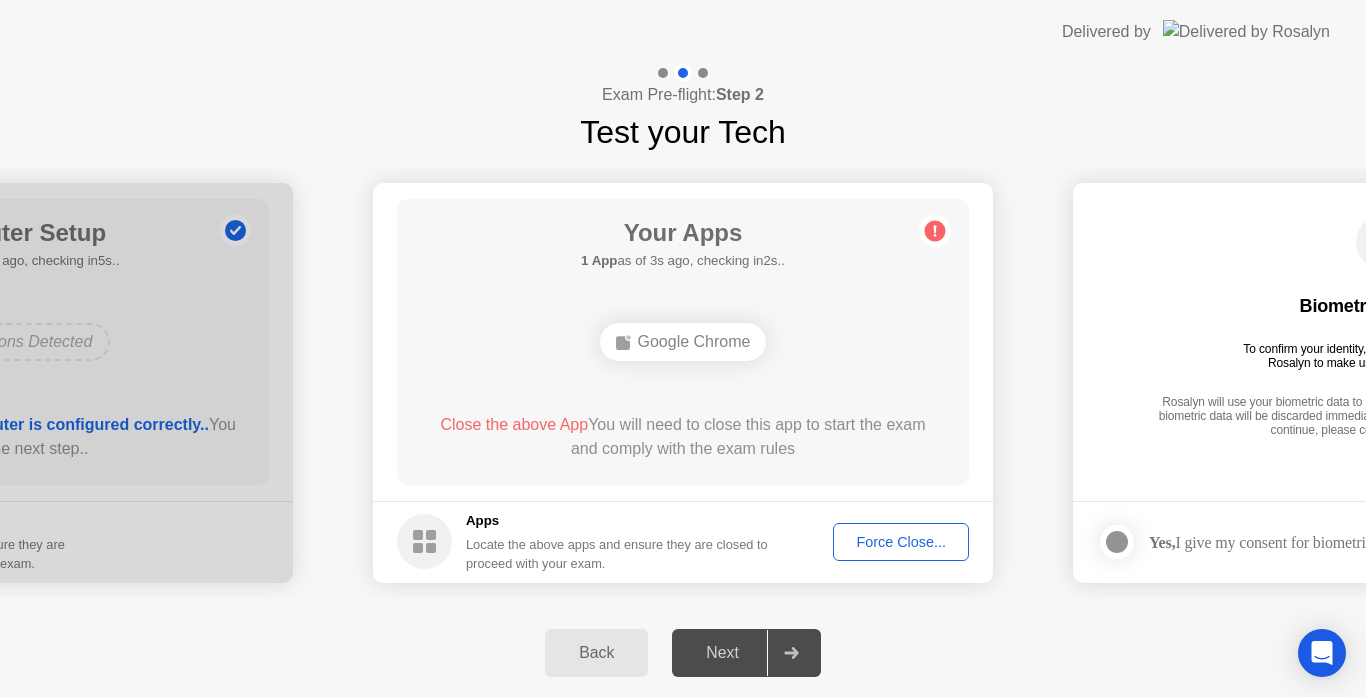 click on "Force Close..." 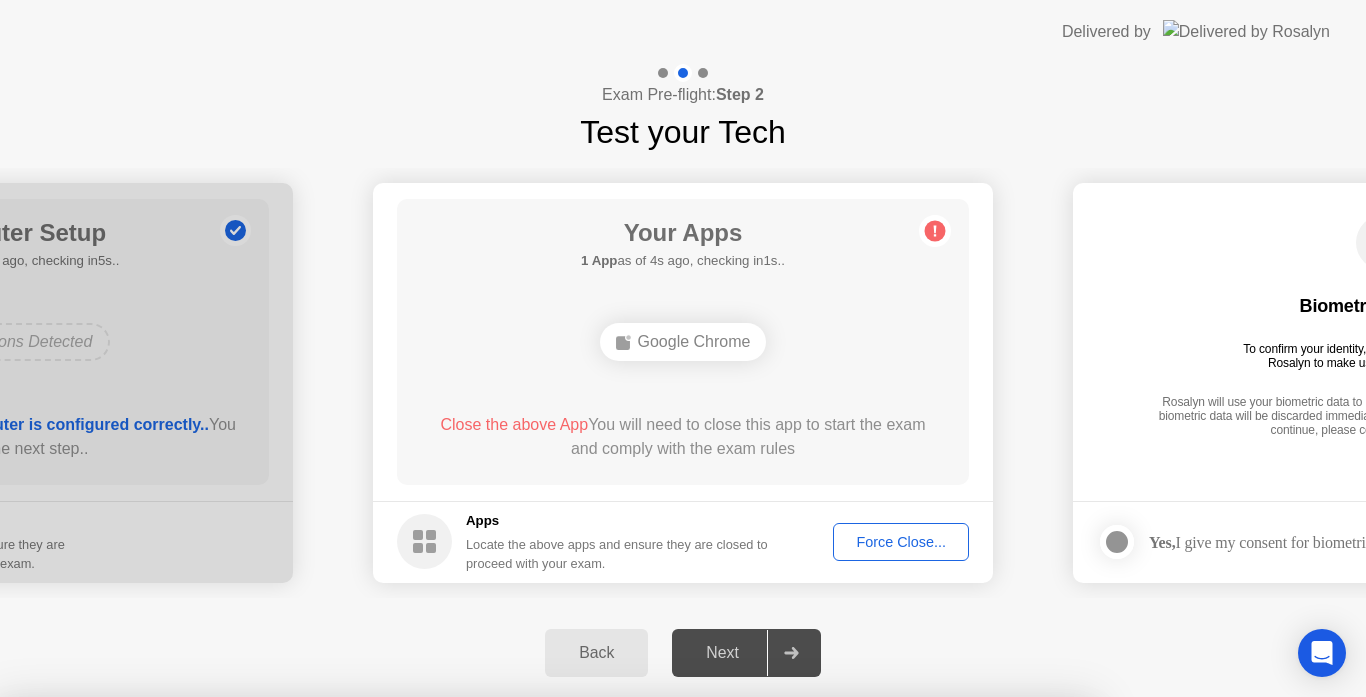 click on "Confirm" at bounding box center (613, 973) 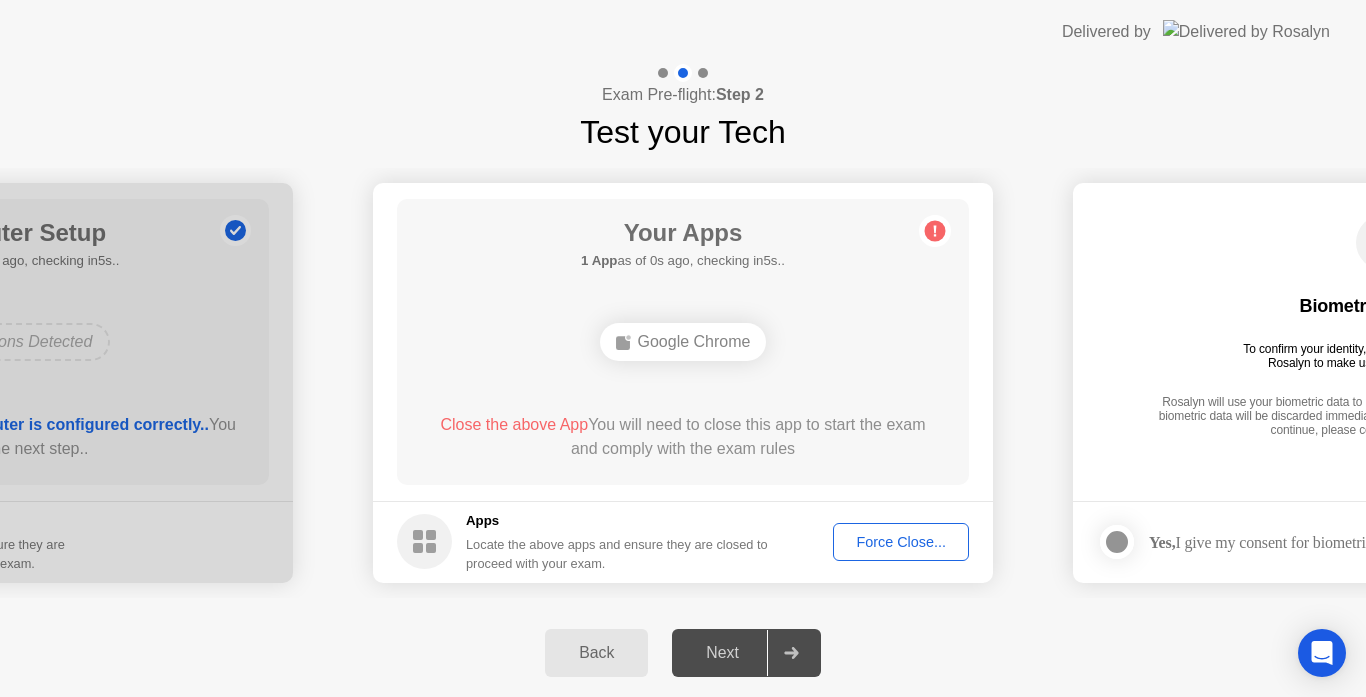click on "Force Close..." 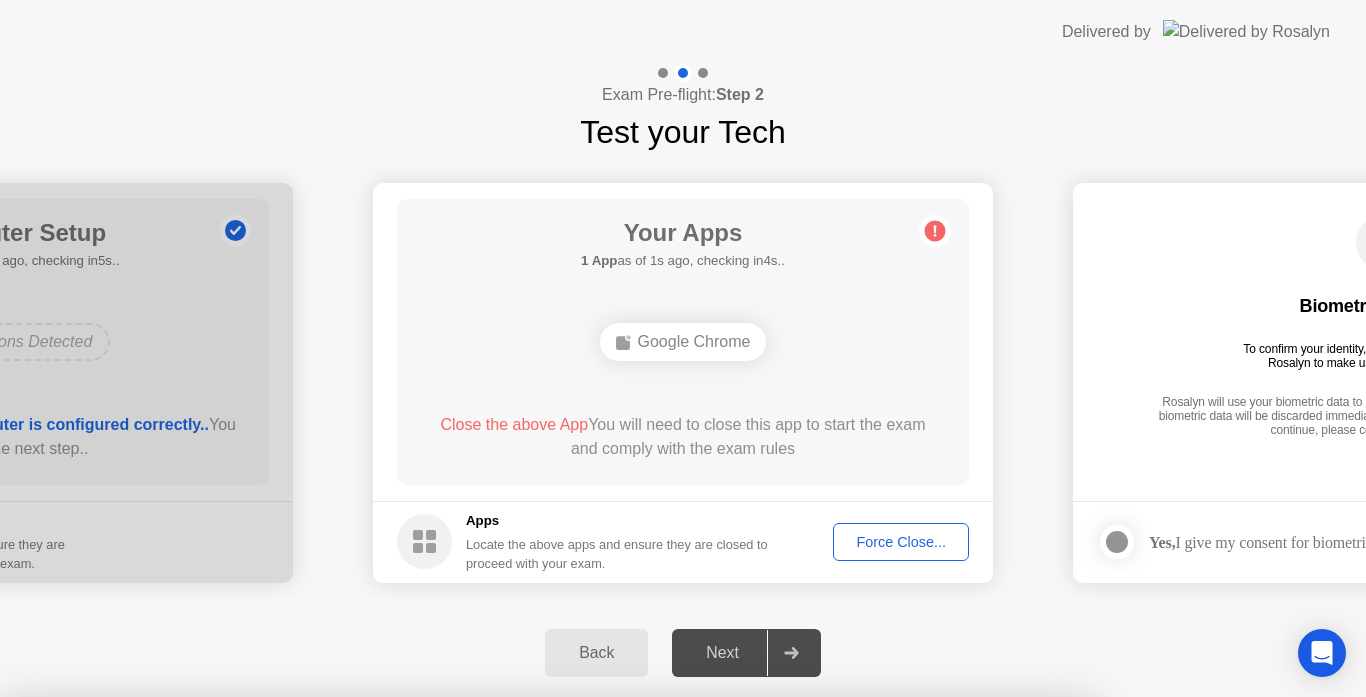 click on "Confirm" at bounding box center [613, 973] 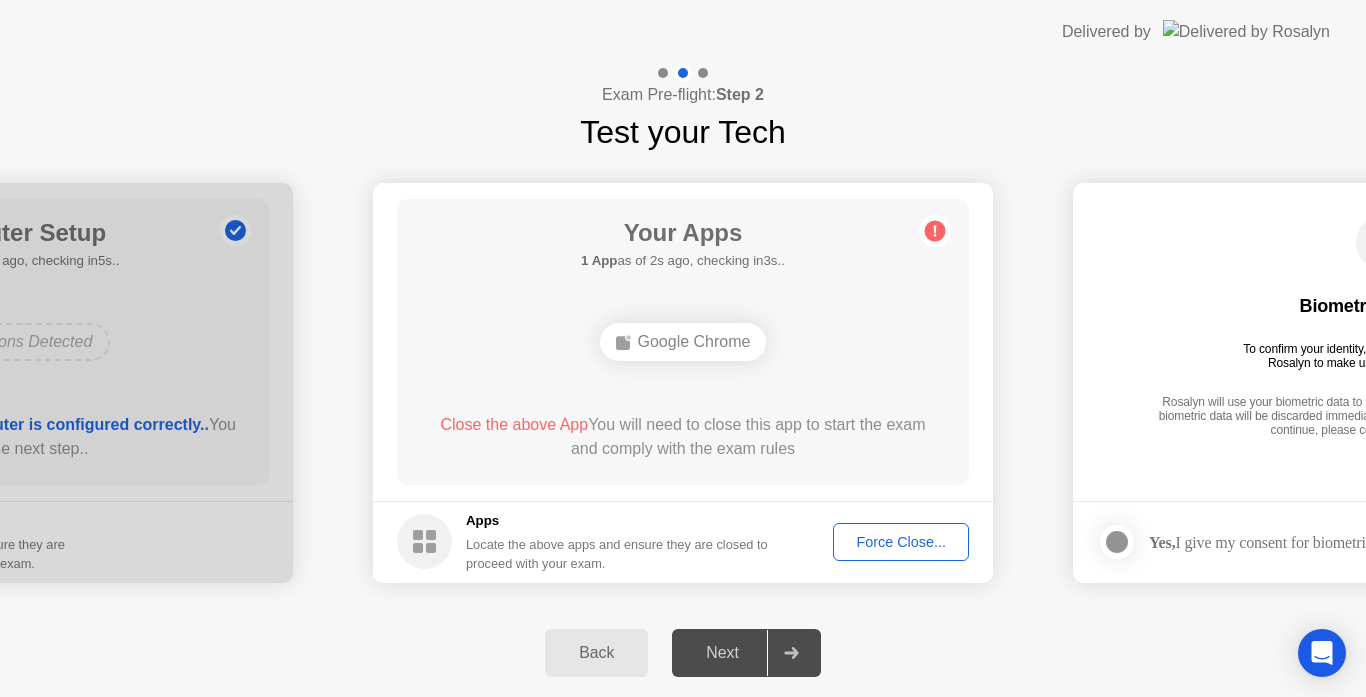 click on "Force Close..." 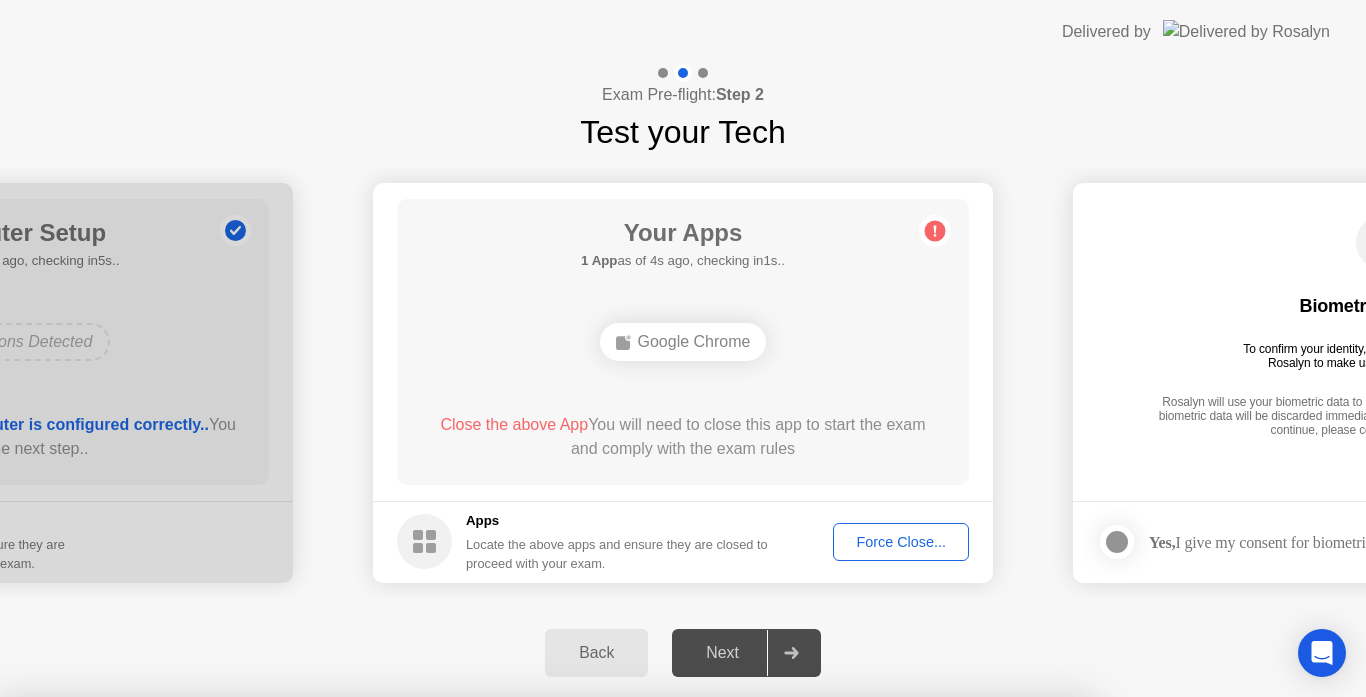 click on "Confirm" at bounding box center (613, 973) 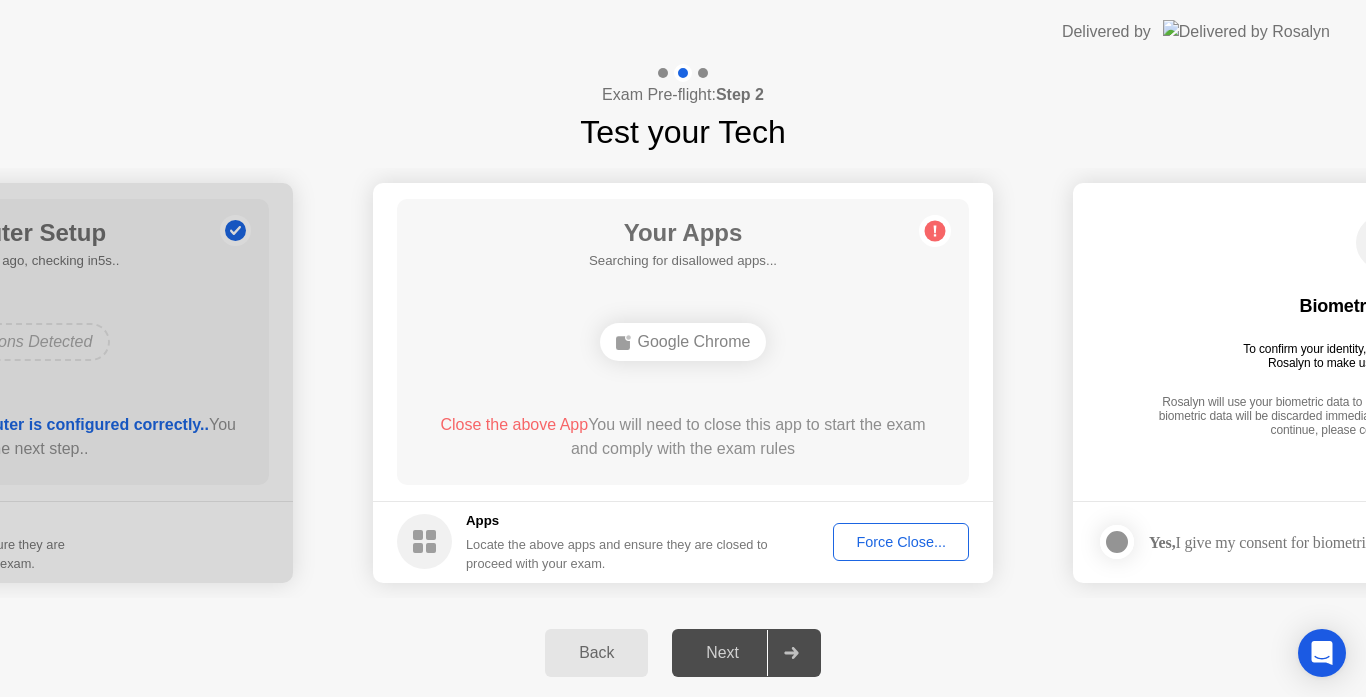 click on "Force Close..." 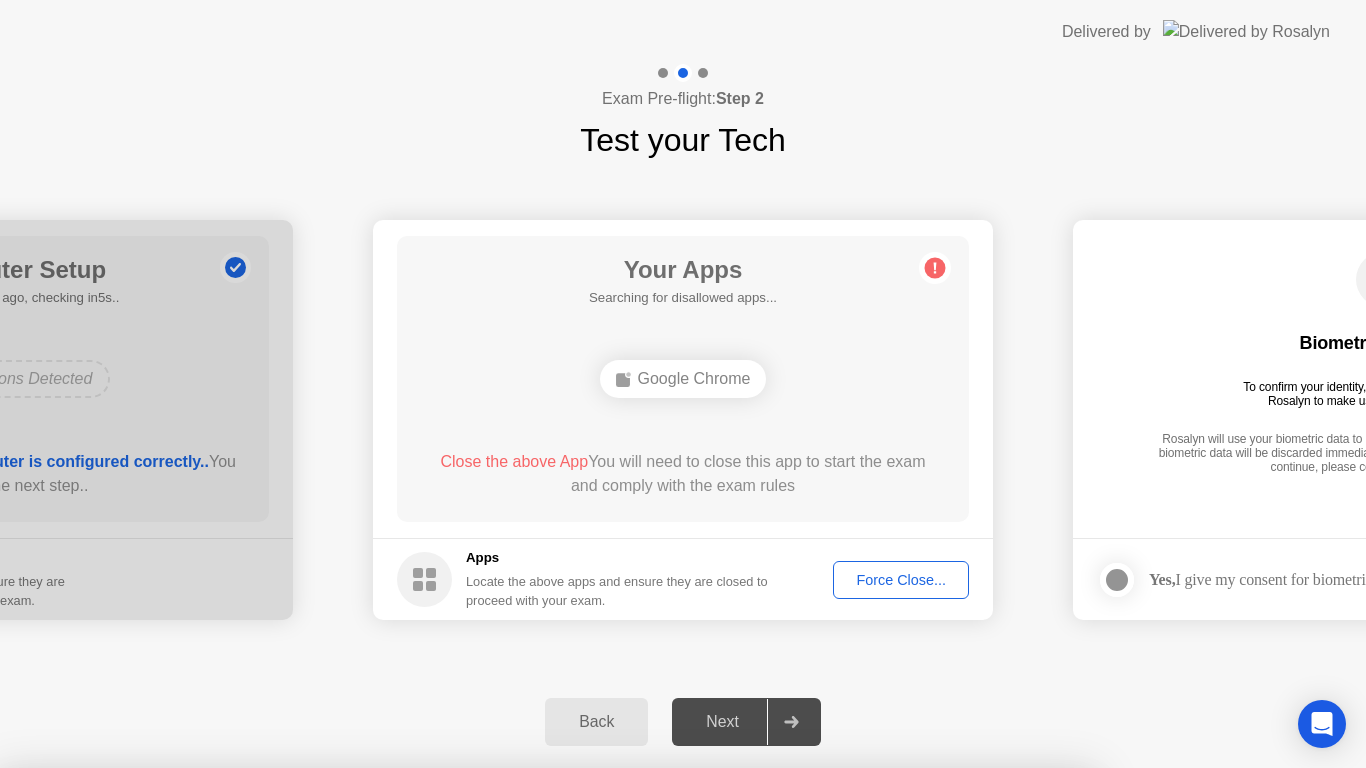 drag, startPoint x: 781, startPoint y: 475, endPoint x: 827, endPoint y: 529, distance: 70.93659 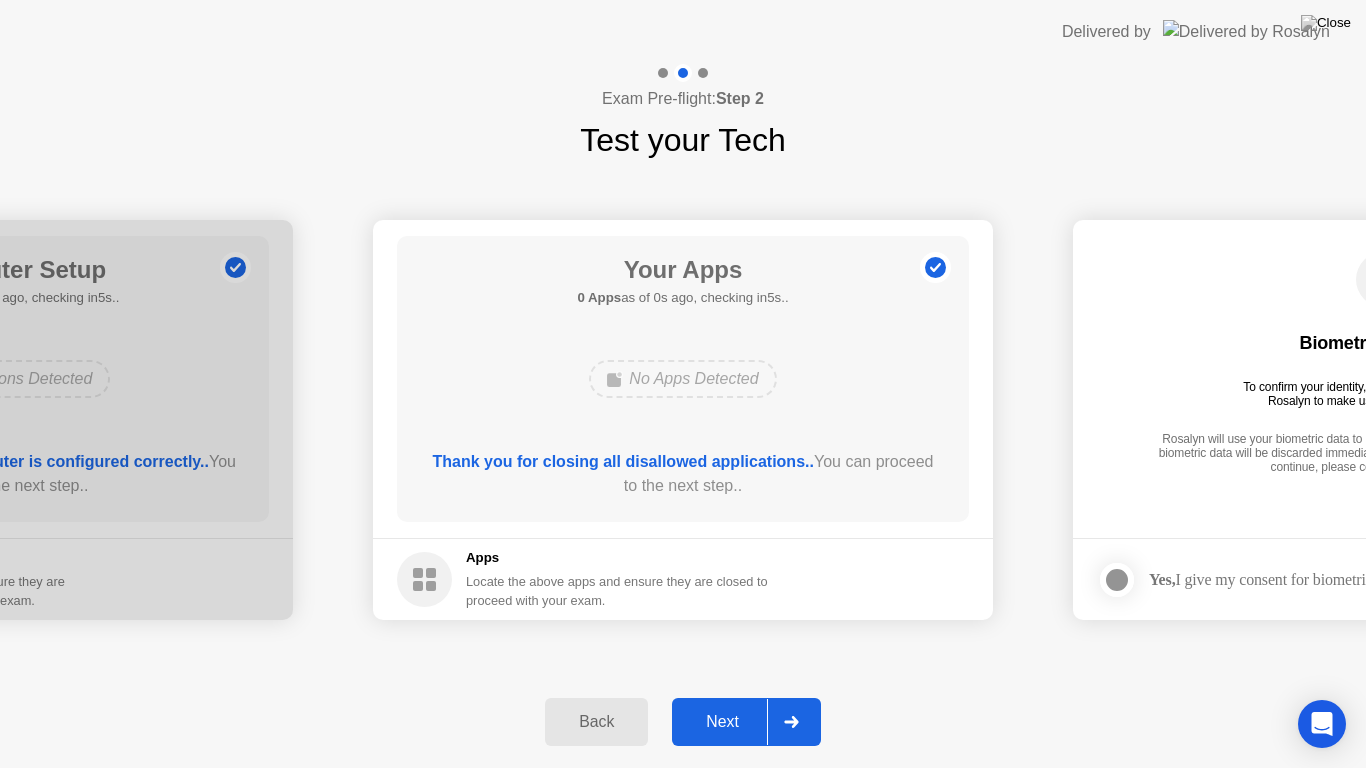click on "Next" 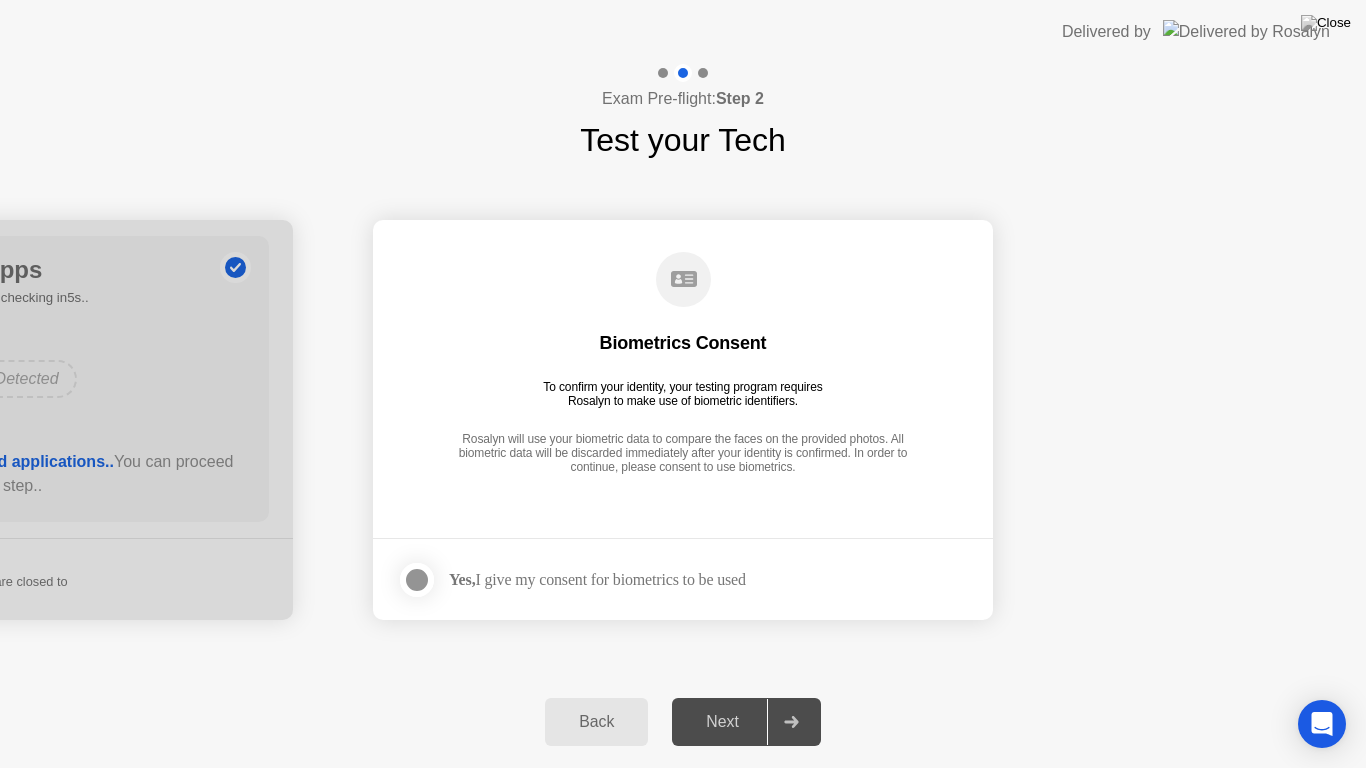 click 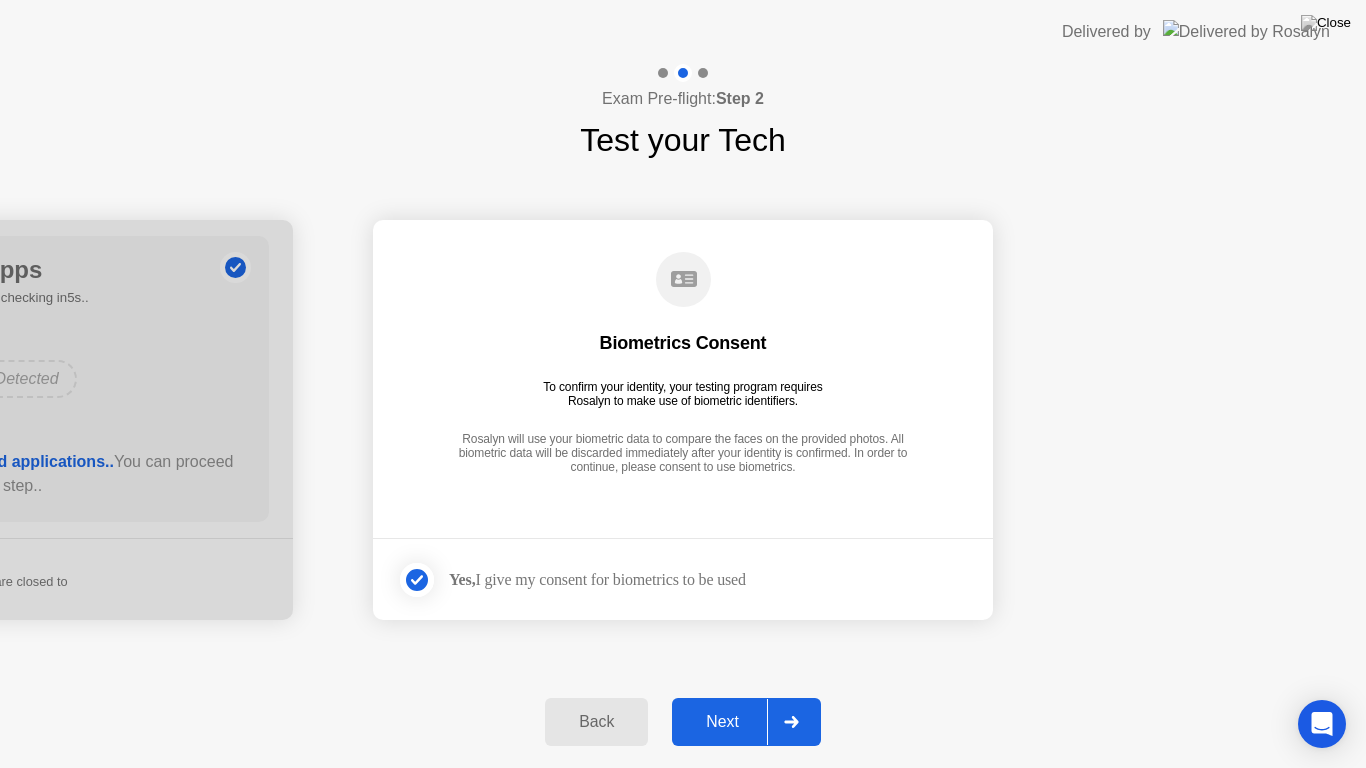 click on "Next" 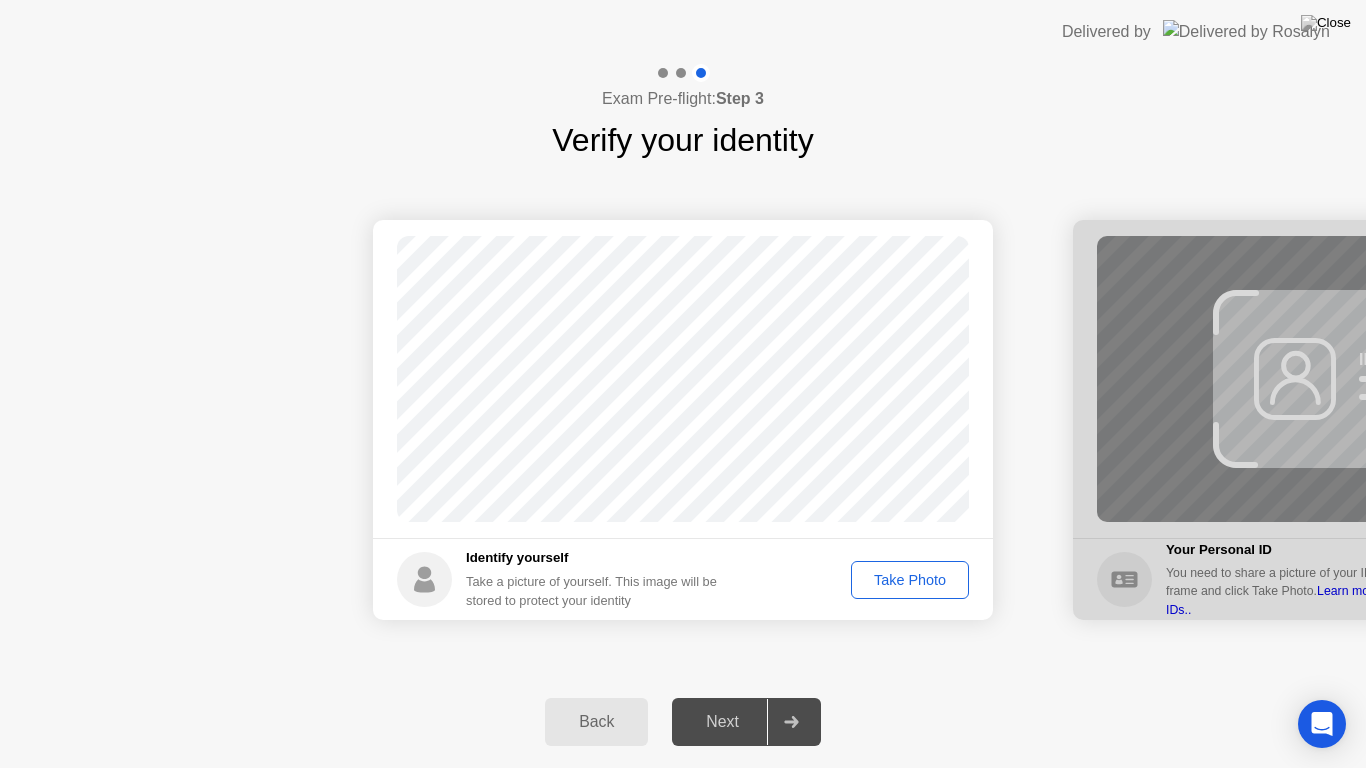 click on "Take Photo" 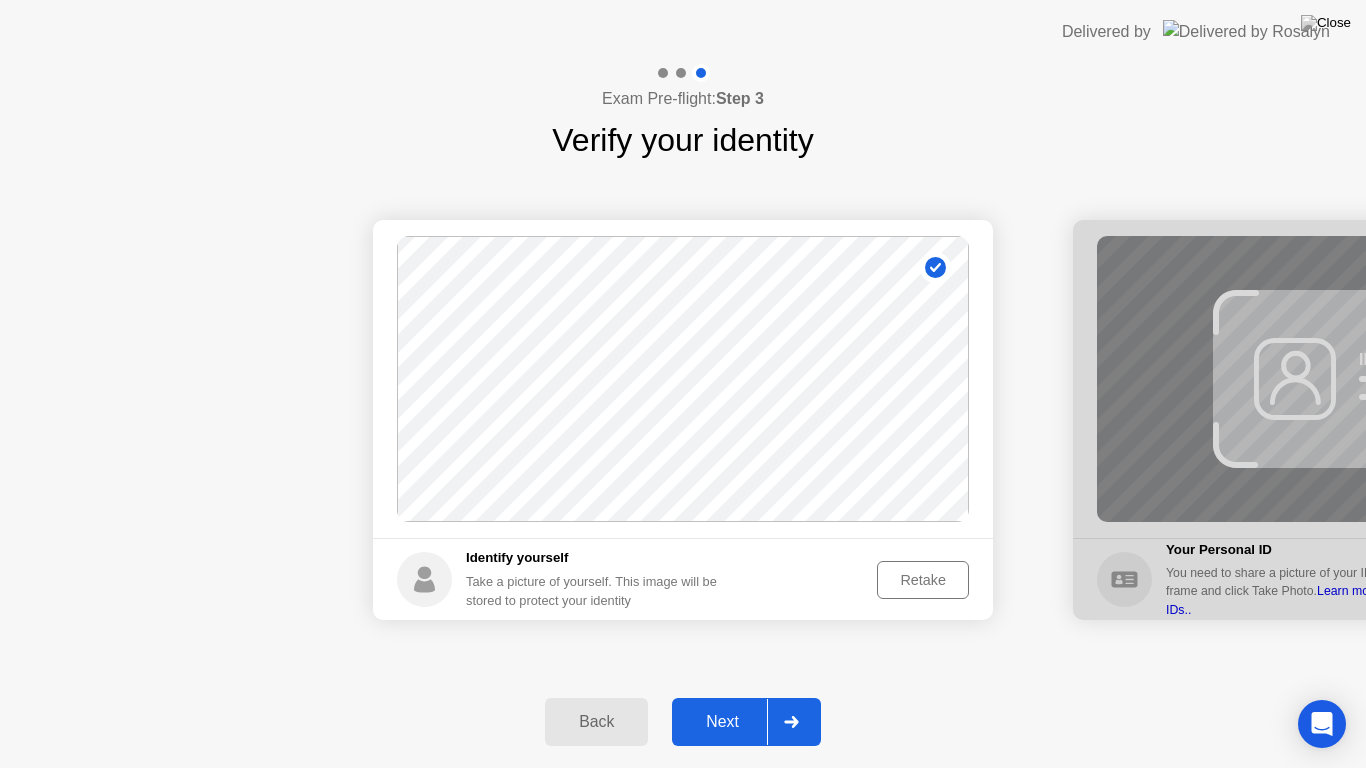 click on "Next" 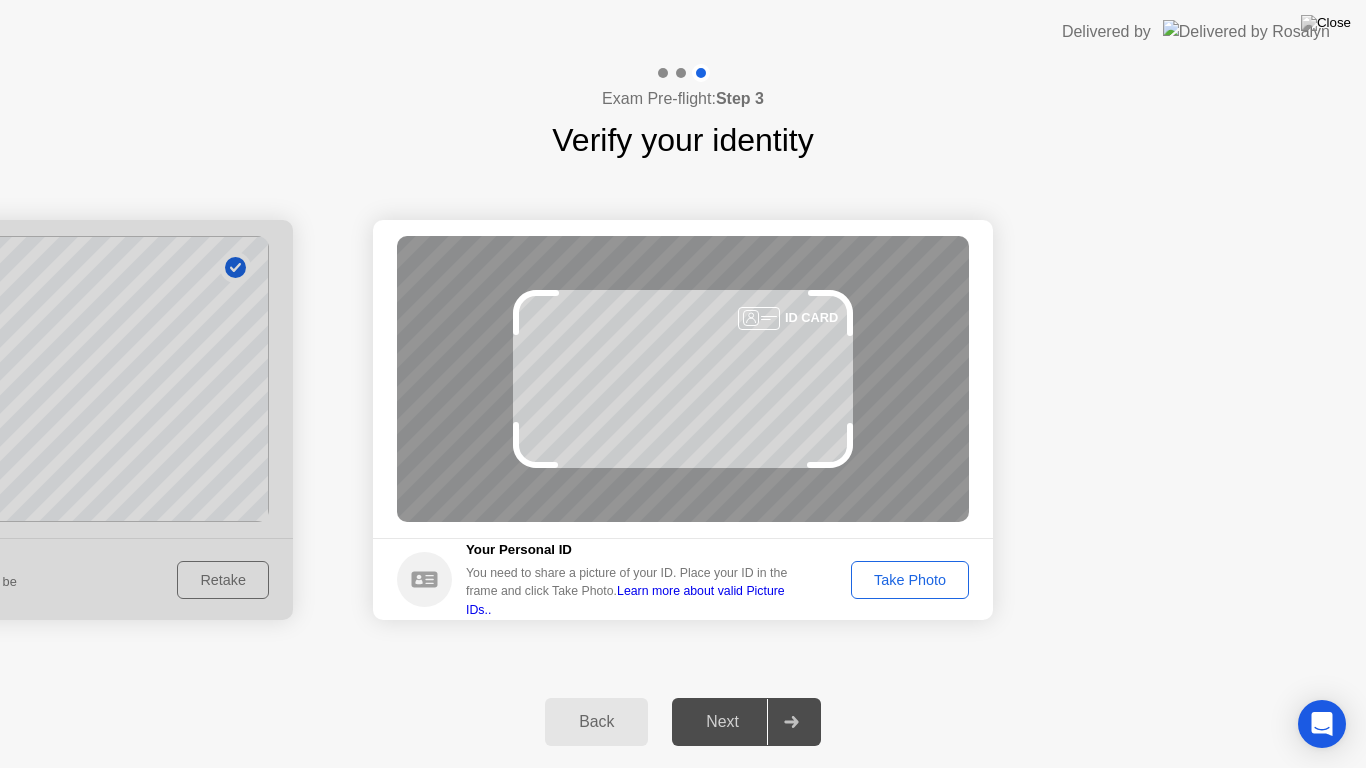 click on "Take Photo" 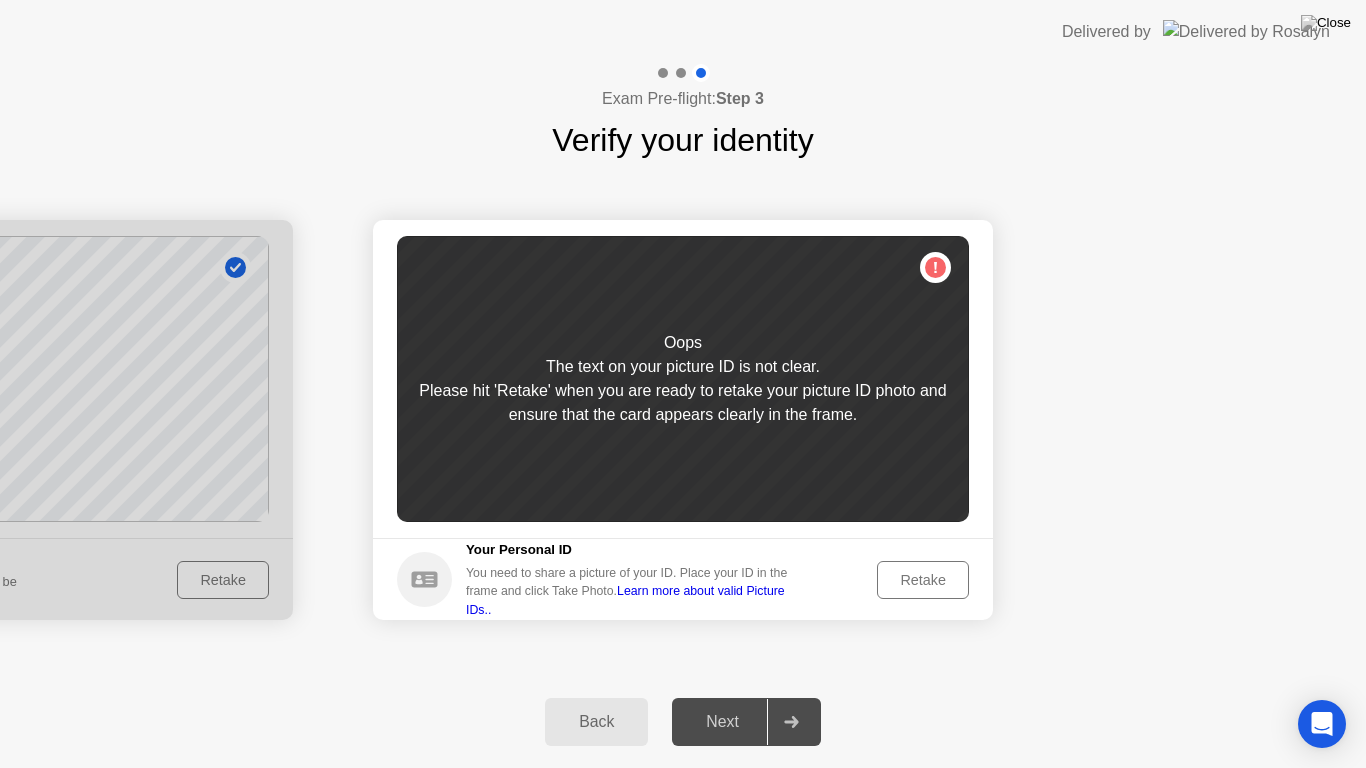 click on "Retake" 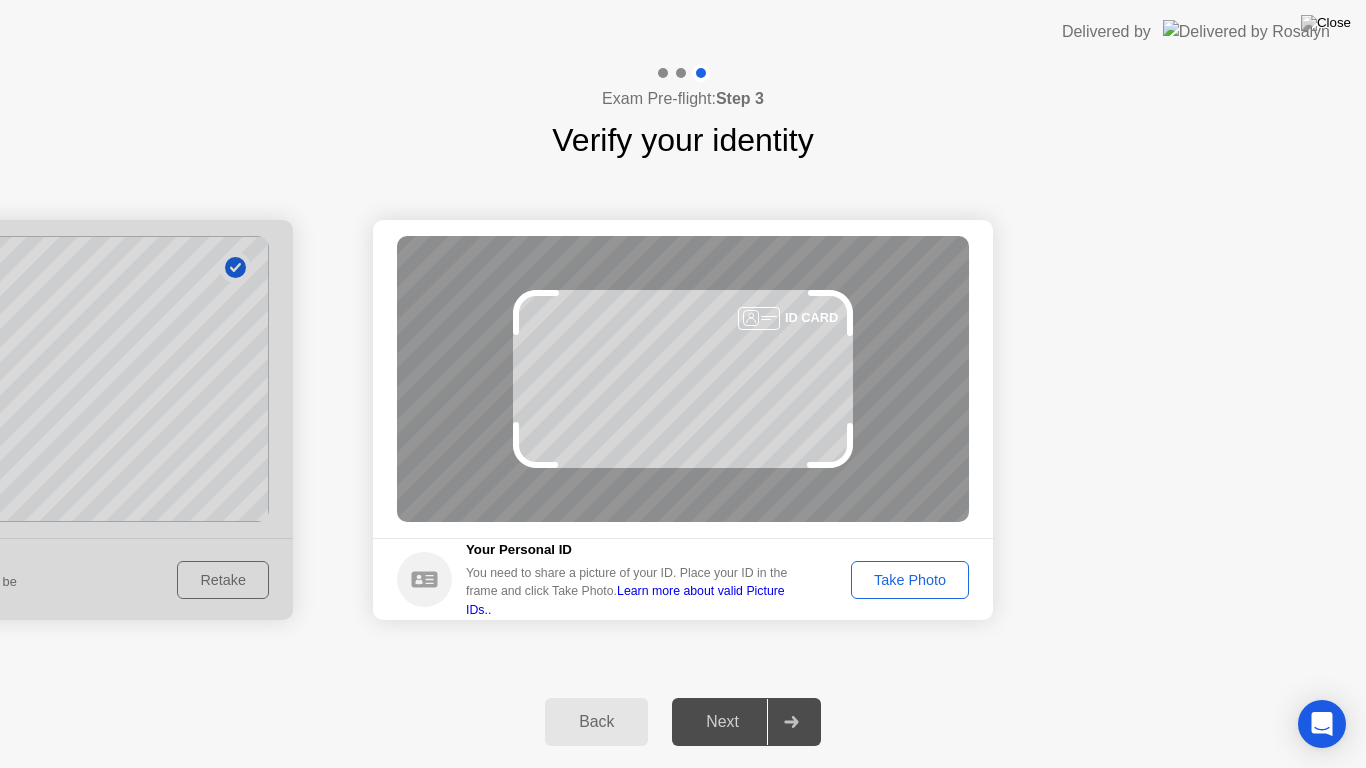 click on "Take Photo" 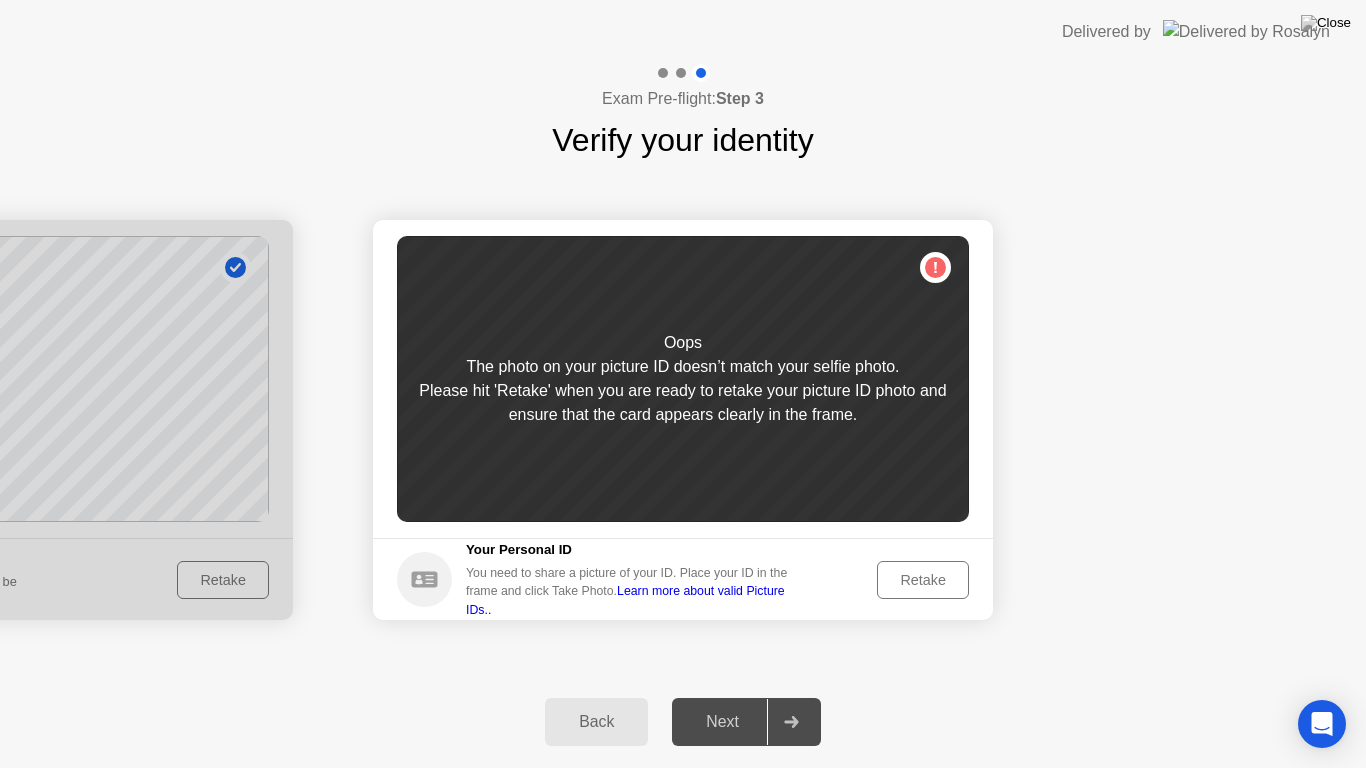 click on "Retake" 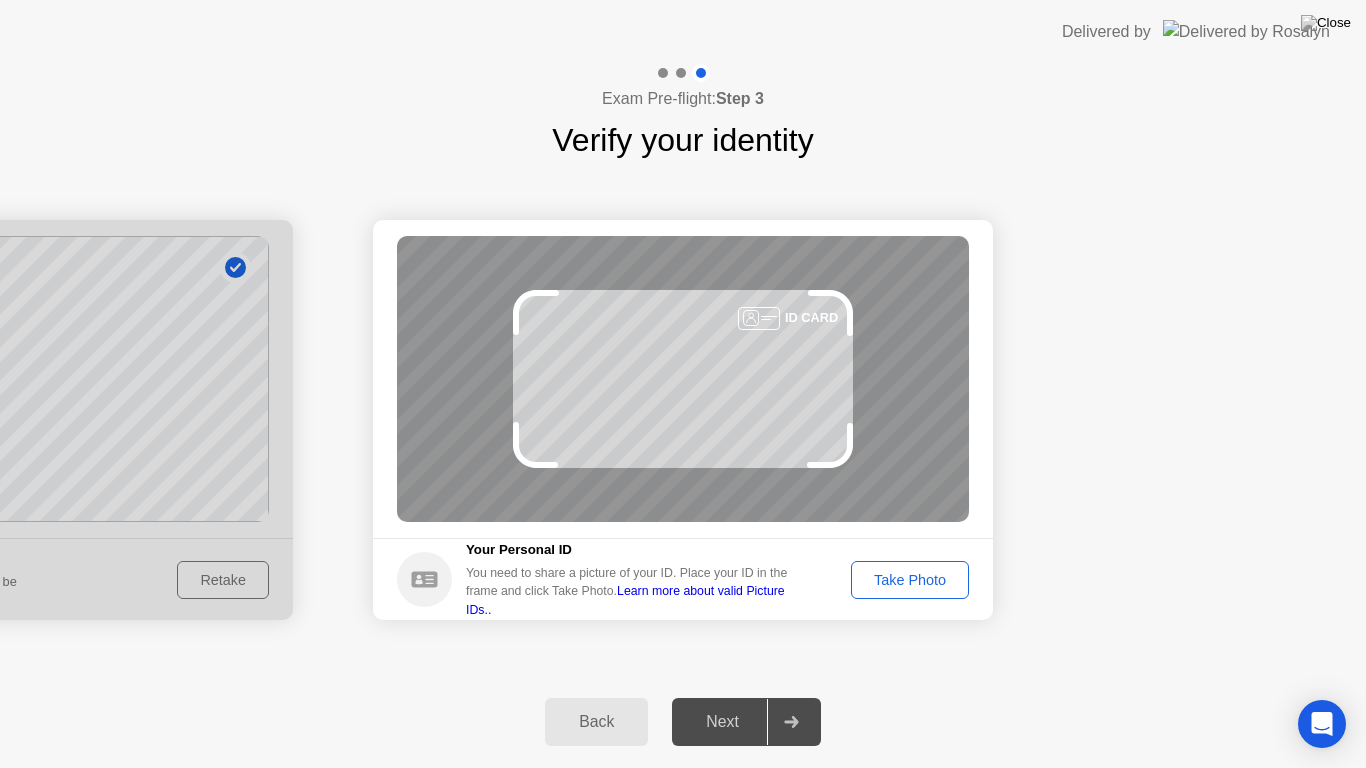 click on "Take Photo" 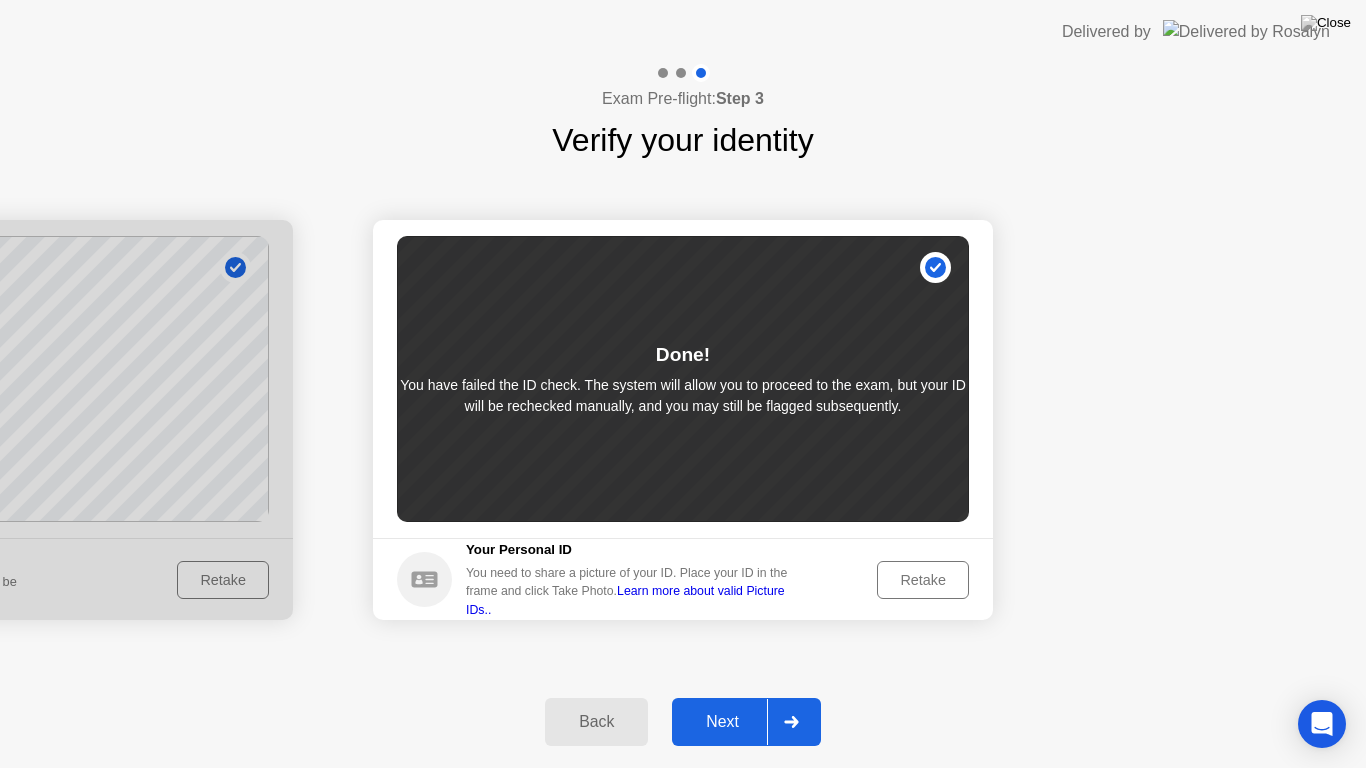 click on "Next" 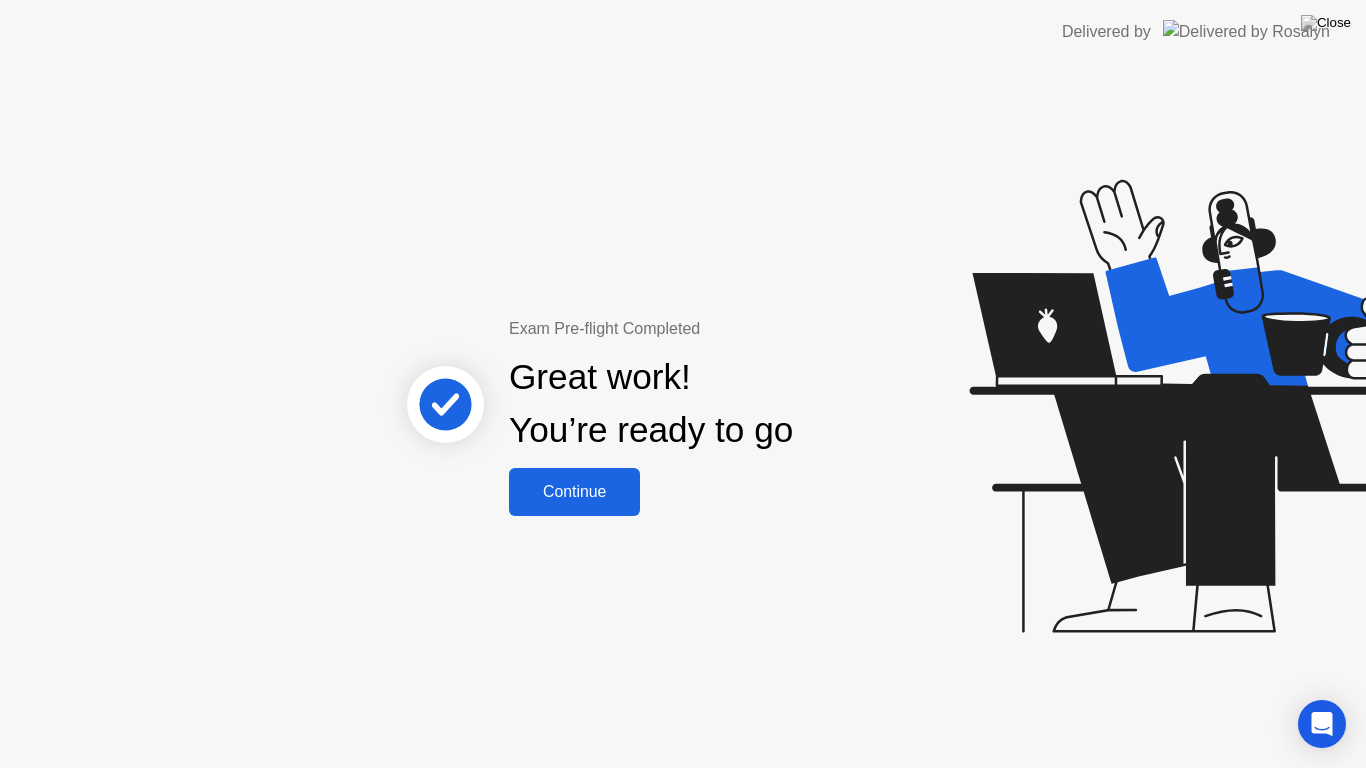 click on "Continue" 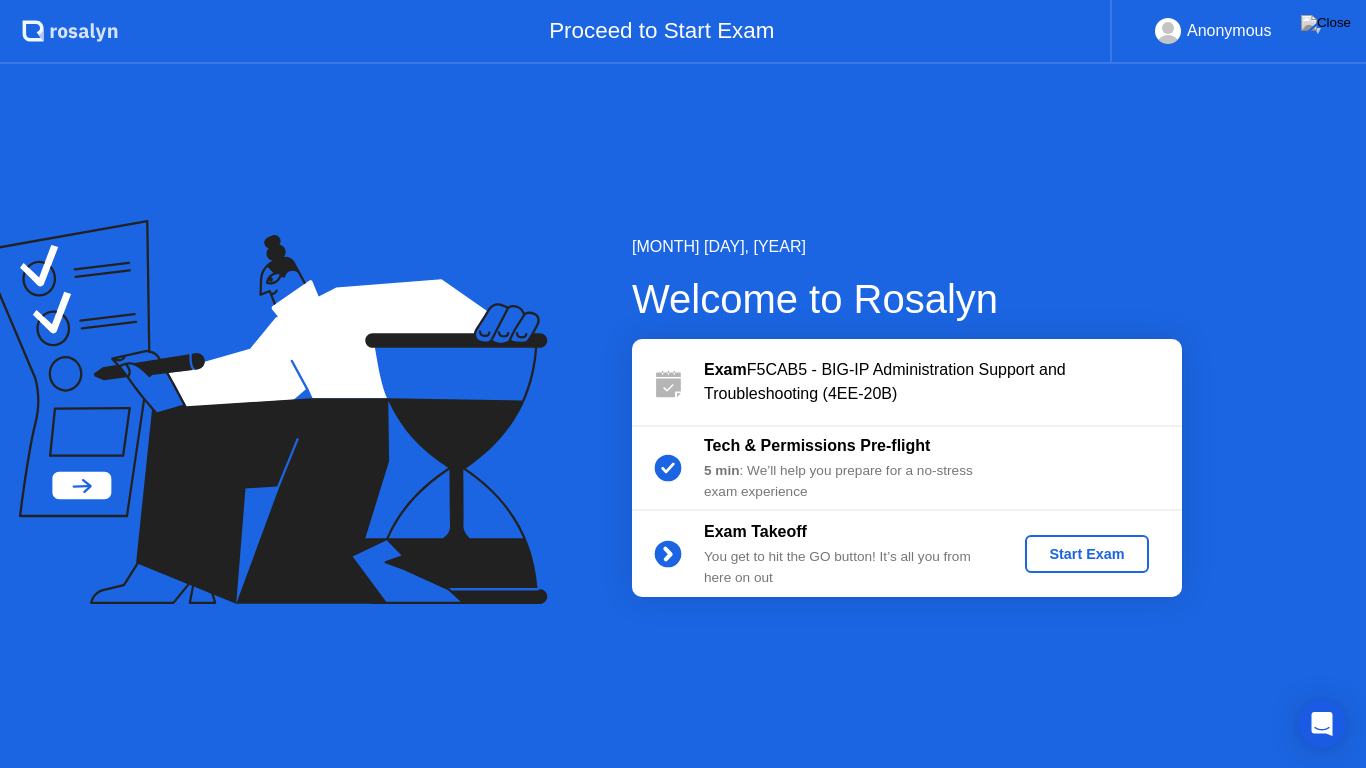 click on "Start Exam" 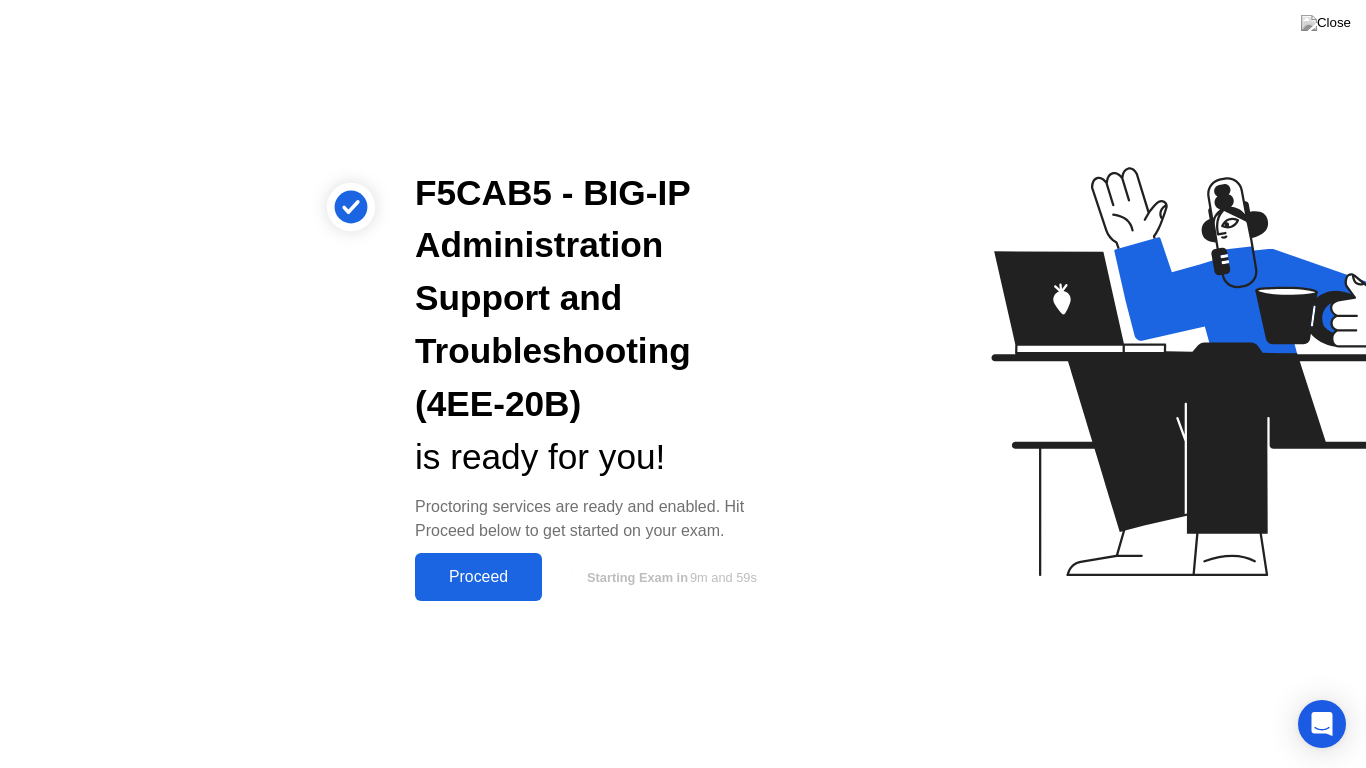 click on "Proceed" 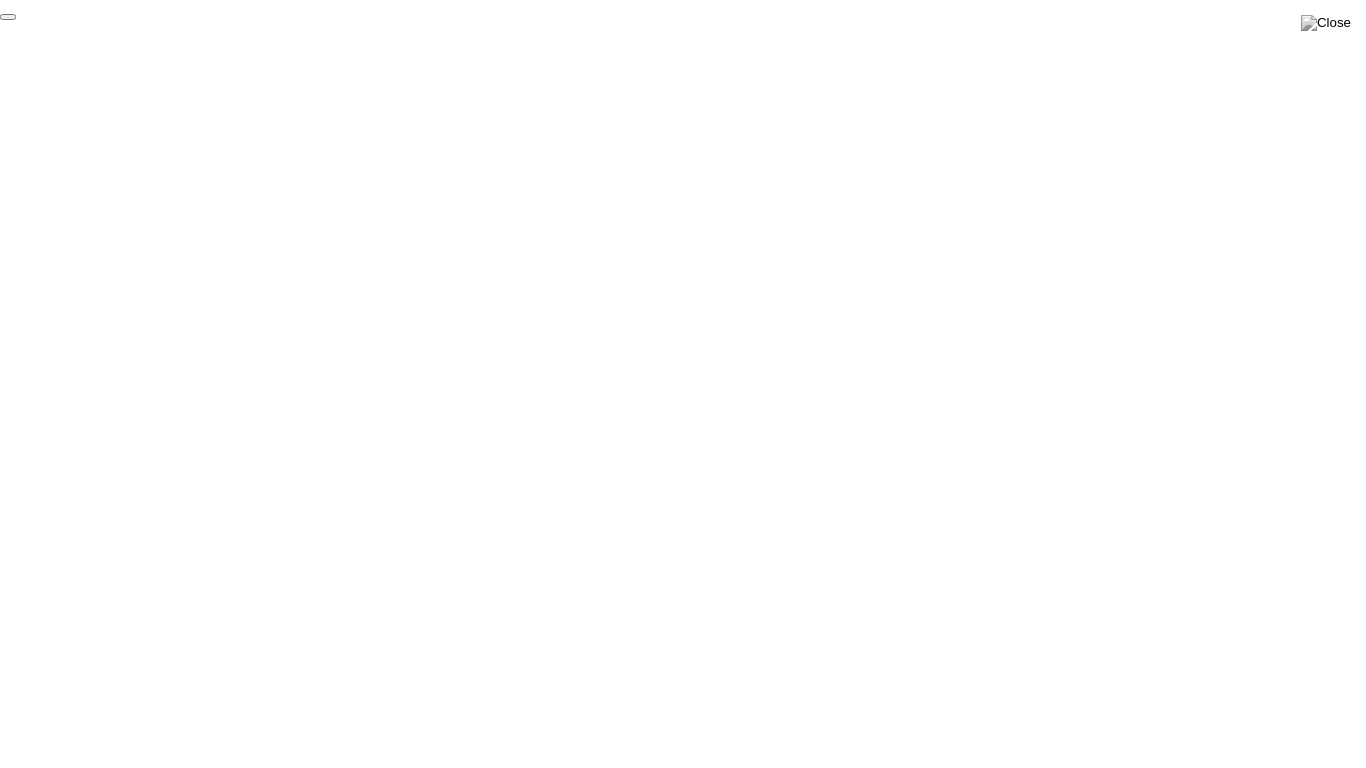 click on "End Proctoring Session" 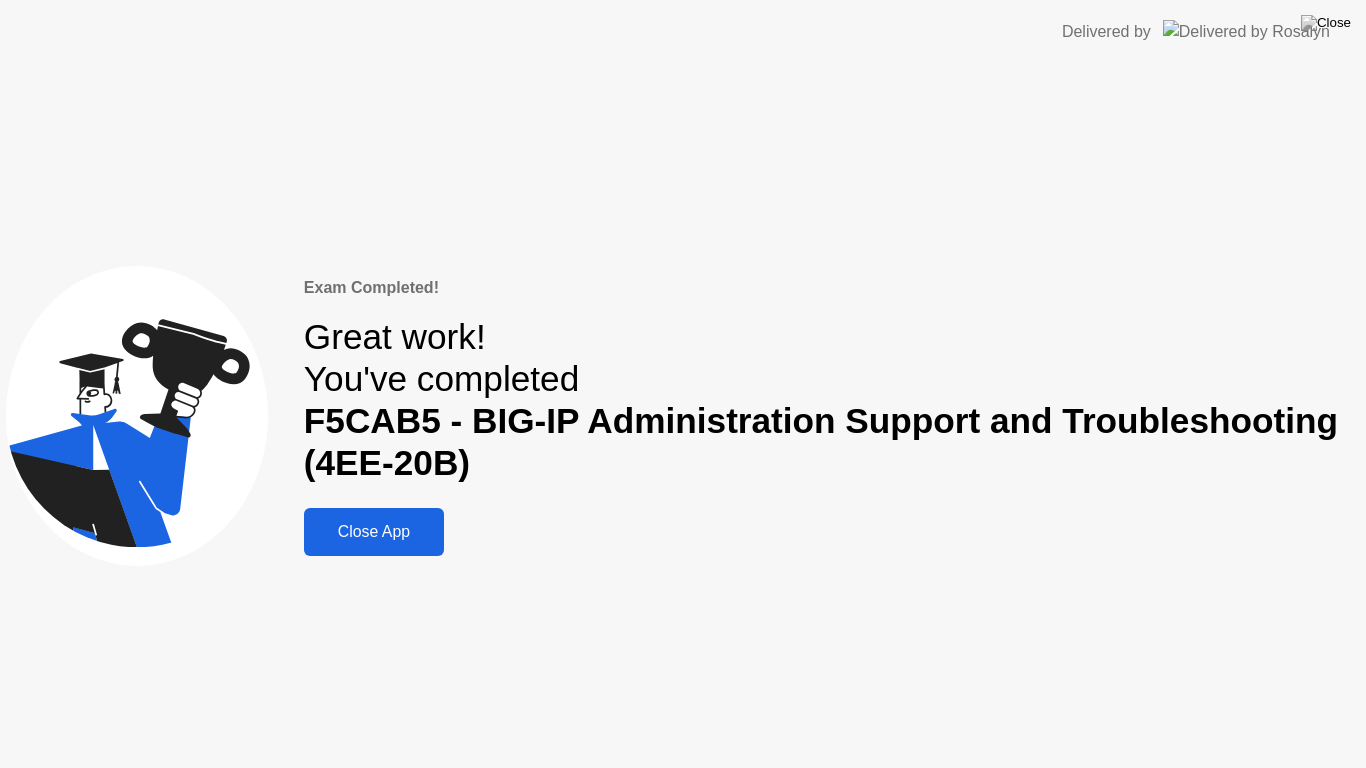 click on "Close App" 